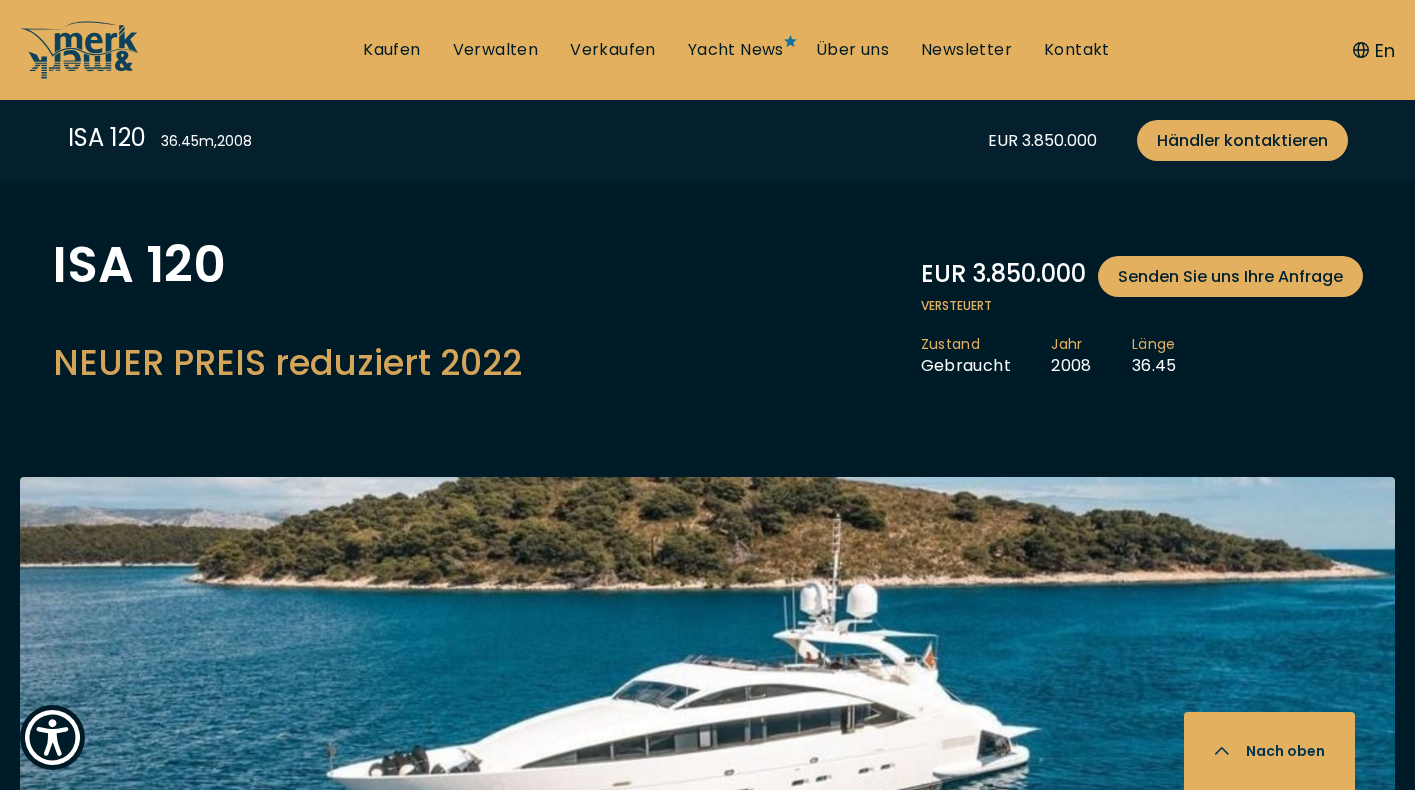scroll, scrollTop: 1800, scrollLeft: 0, axis: vertical 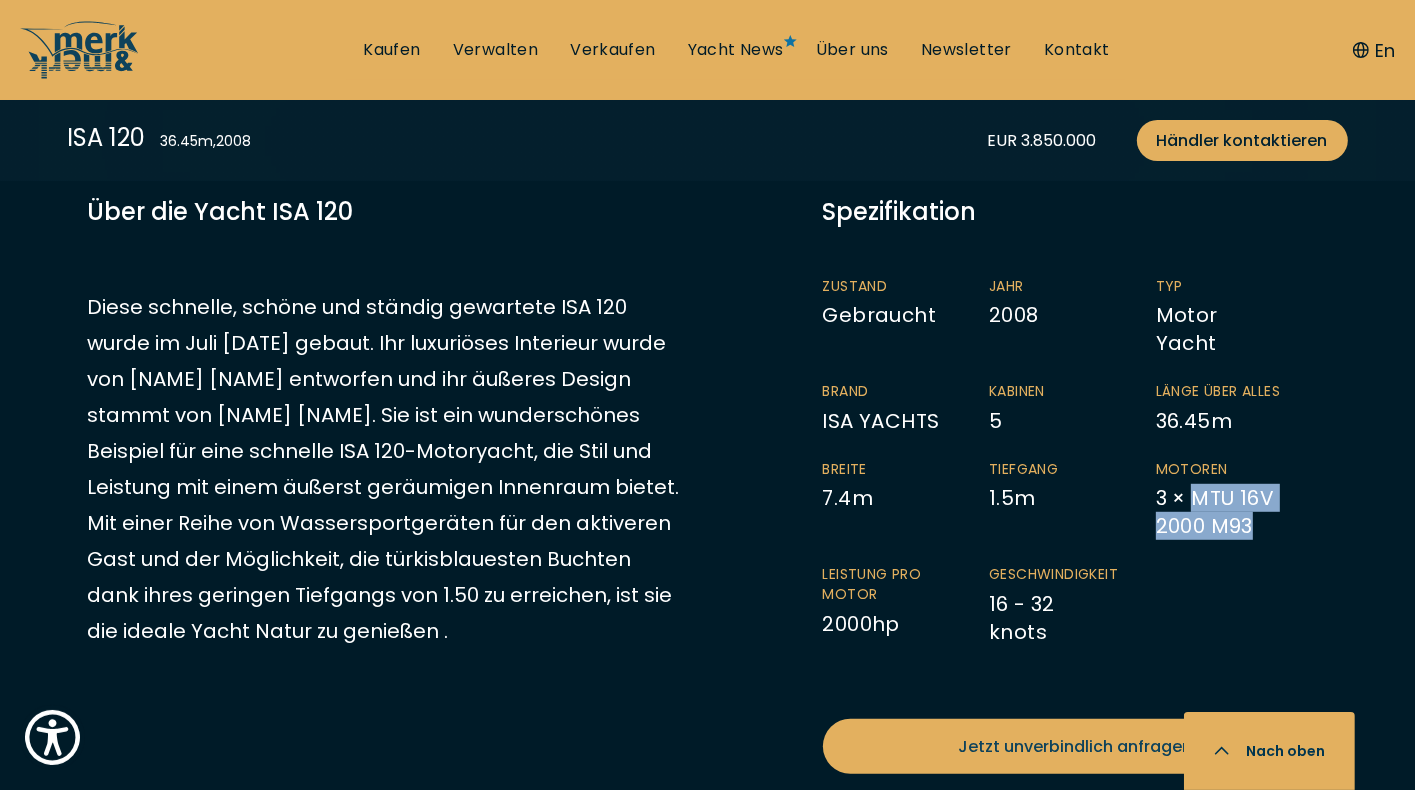 drag, startPoint x: 88, startPoint y: 299, endPoint x: 439, endPoint y: 631, distance: 483.14078 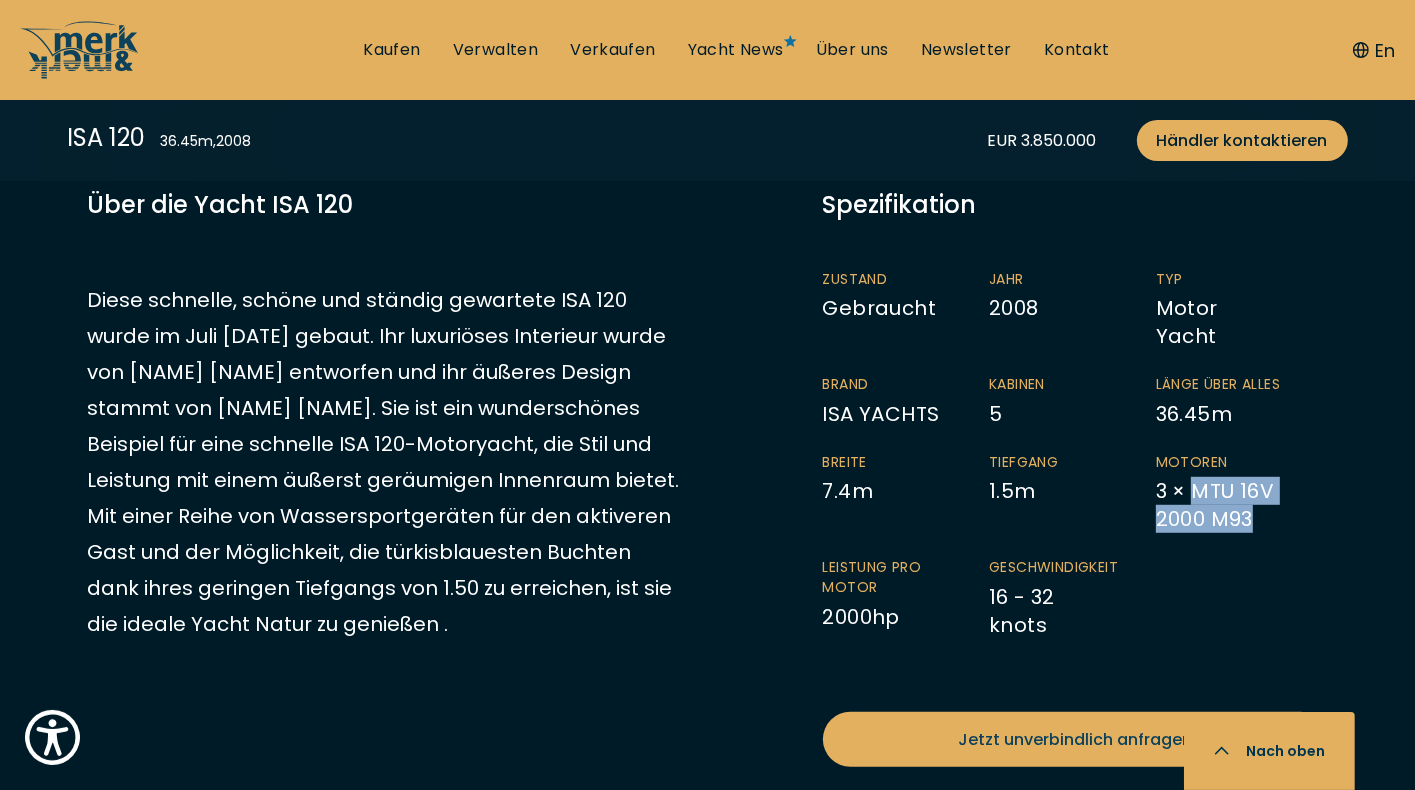 scroll, scrollTop: 1000, scrollLeft: 0, axis: vertical 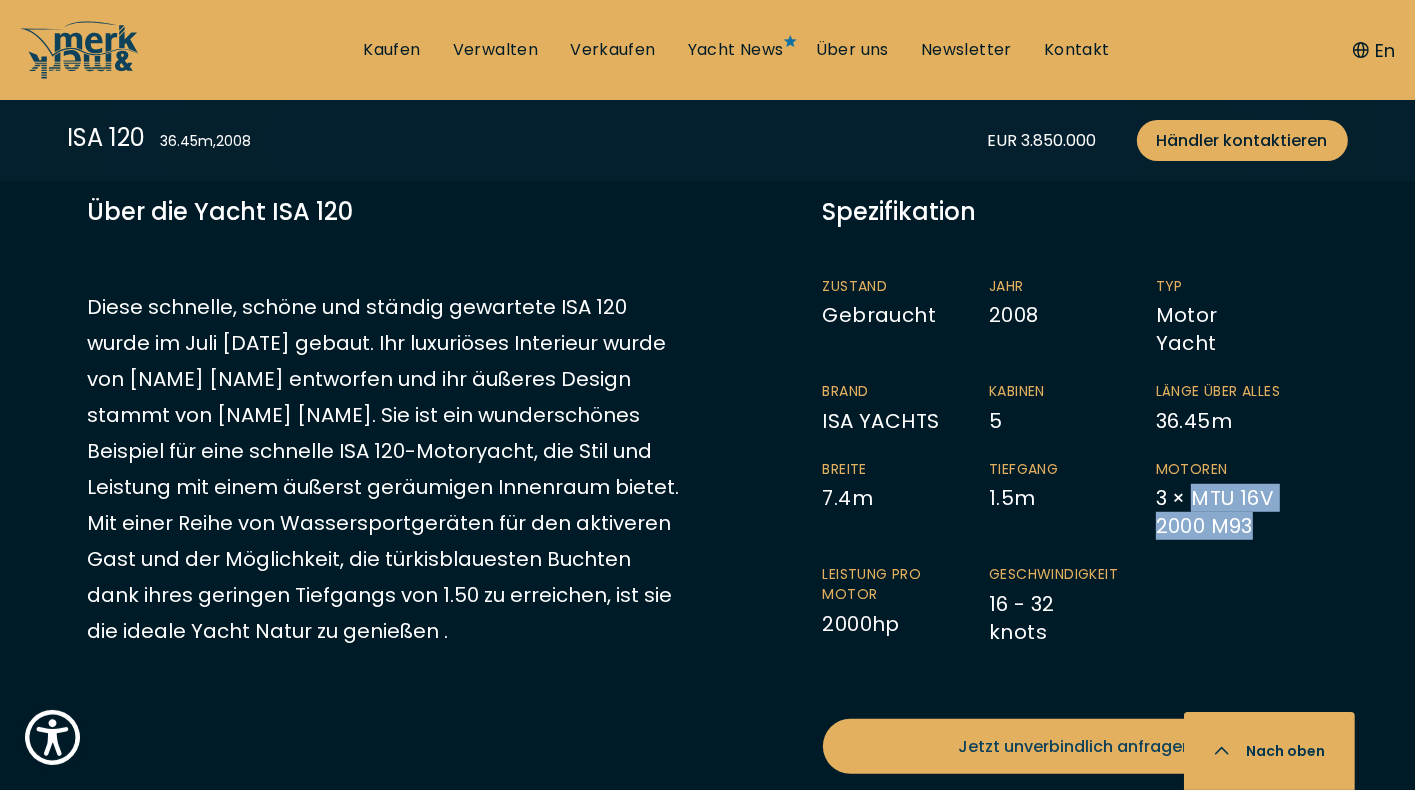 copy on "Diese schnelle, schöne und ständig gewartete ISA 120 wurde im Juli [DATE] gebaut. Ihr luxuriöses Interieur wurde von [NAME] [NAME] entworfen und ihr äußeres Design stammt von [NAME] [NAME]. Sie ist ein wunderschönes Beispiel für eine schnelle ISA 120-Motoryacht, die Stil und Leistung mit einem äußerst geräumigen Innenraum bietet. Mit einer Reihe von Wassersportgeräten für den aktiveren Gast und der Möglichkeit, die türkisblauesten Buchten dank ihres geringen Tiefgangs von 1.50 zu erreichen, ist sie die ideale Yacht Natur zu genießen ." 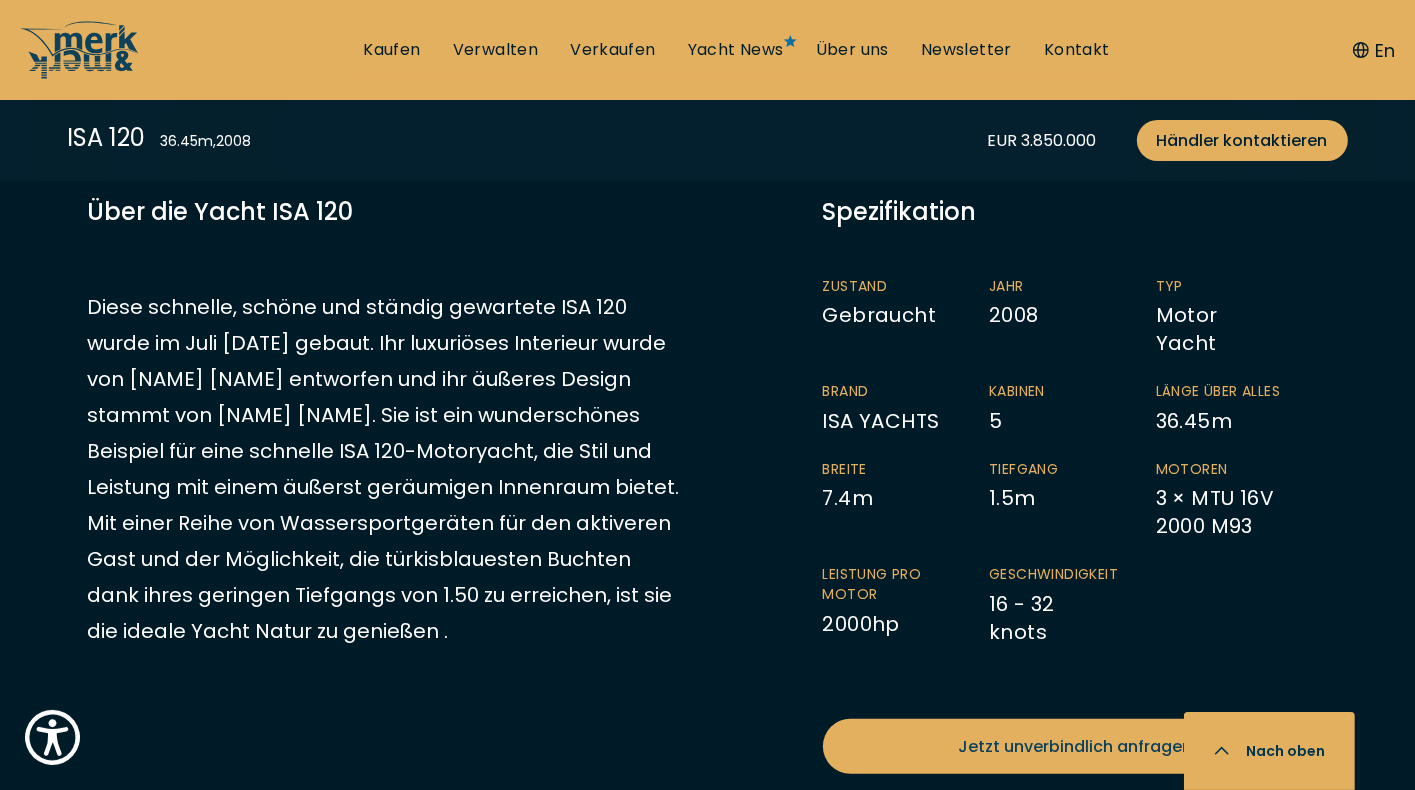 click on "EUR 3.850.000 Senden Sie uns Ihre Anfrage Versteuert Zustand Gebraucht Jahr 2008 Länge 36.45 Über die Yacht ISA 120 Diese schnelle, schöne und ständig gewartete ISA 120 wurde im Juli [DATE] gebaut. Ihr luxuriöses Interieur wurde von [NAME] [NAME] entworfen und ihr äußeres Design stammt von [NAME] [NAME]. Sie ist ein wunderschönes Beispiel für eine schnelle ISA 120-Motoryacht, die Stil und Leistung mit einem äußerst geräumigen Innenraum bietet. Mit einer Reihe von Wassersportgeräten für den aktiveren Gast und der Möglichkeit, die türkisblauesten Buchten dank ihres geringen Tiefgangs von 1.50 zu erreichen, ist sie die ideale Yacht Natur zu genießen ." at bounding box center [385, 599] 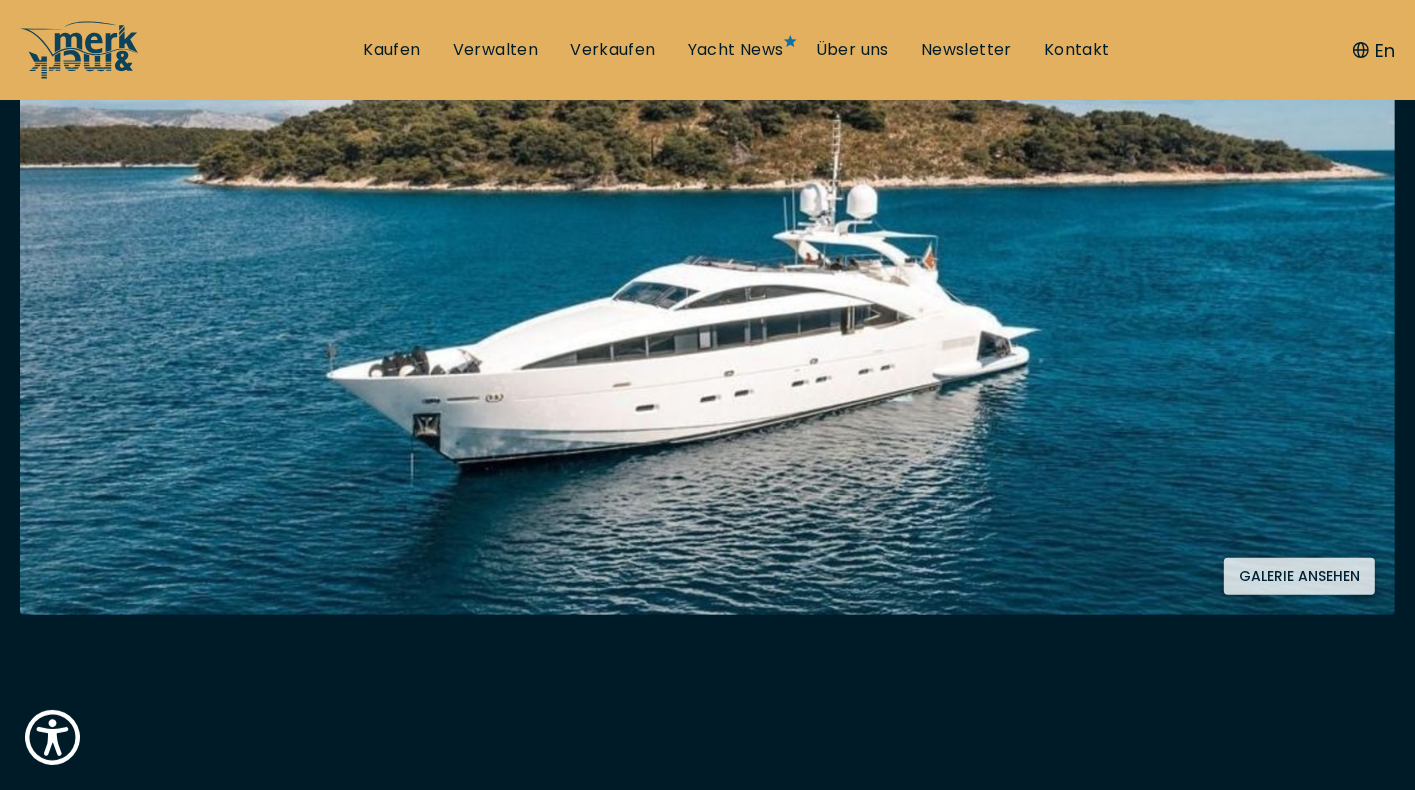 scroll, scrollTop: 400, scrollLeft: 0, axis: vertical 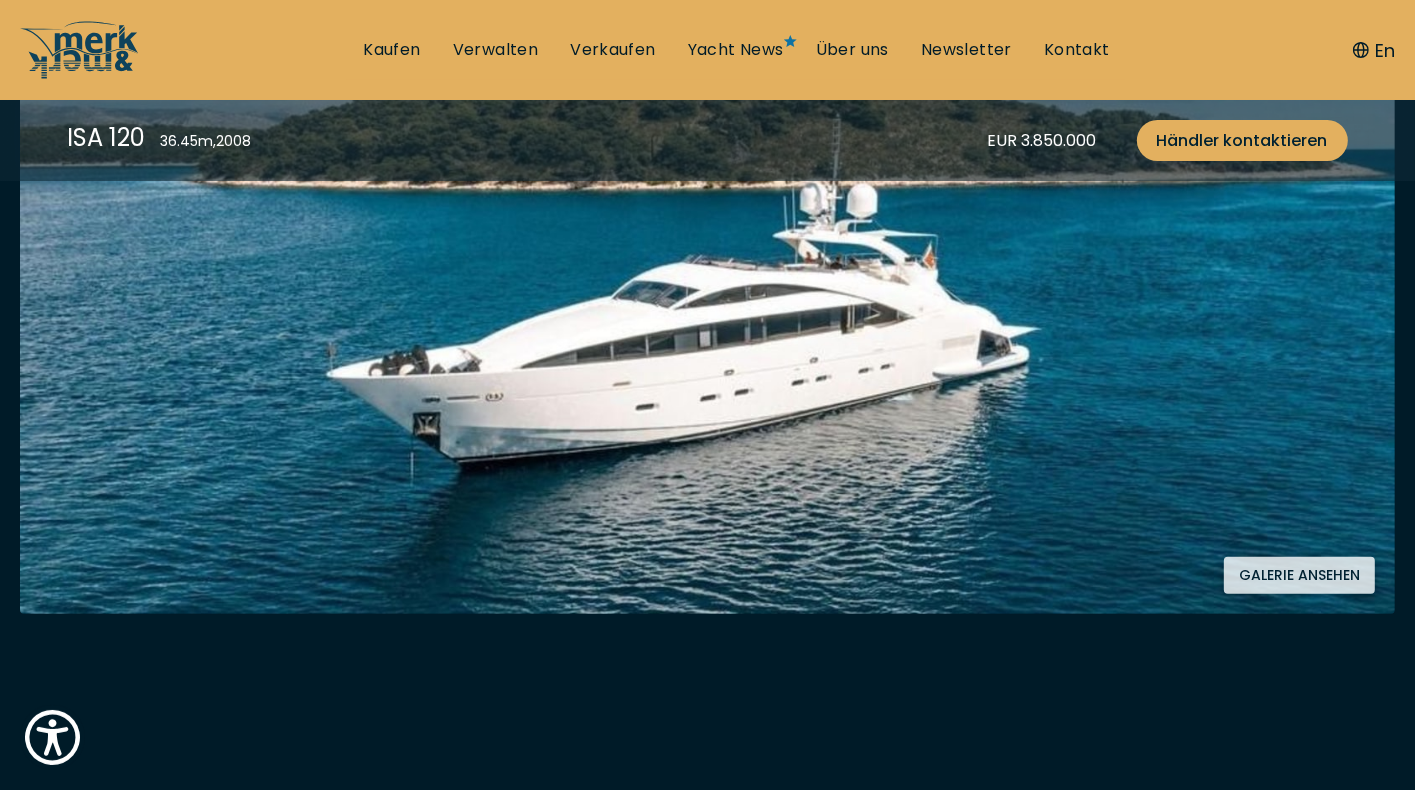 click at bounding box center [707, 345] 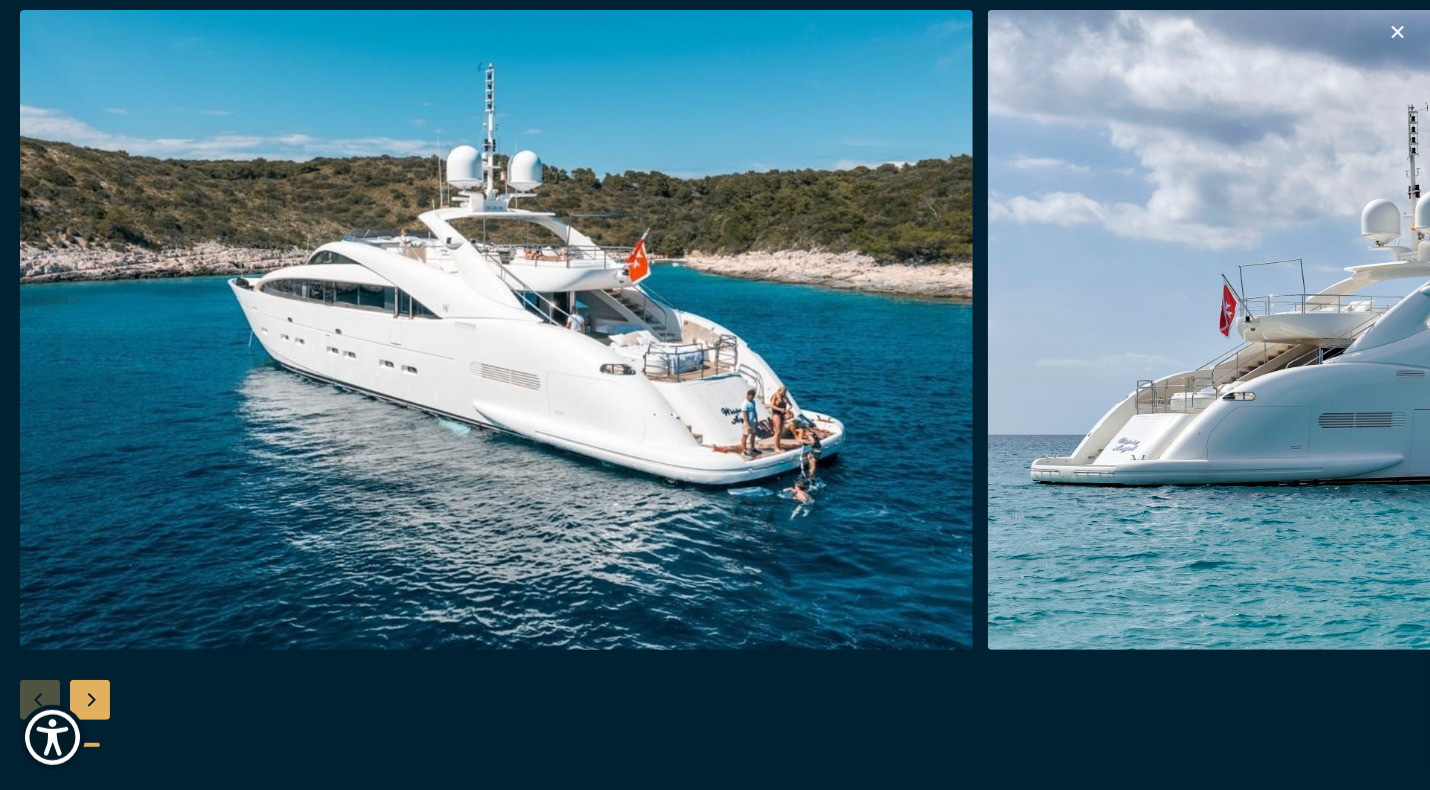 click at bounding box center (496, 330) 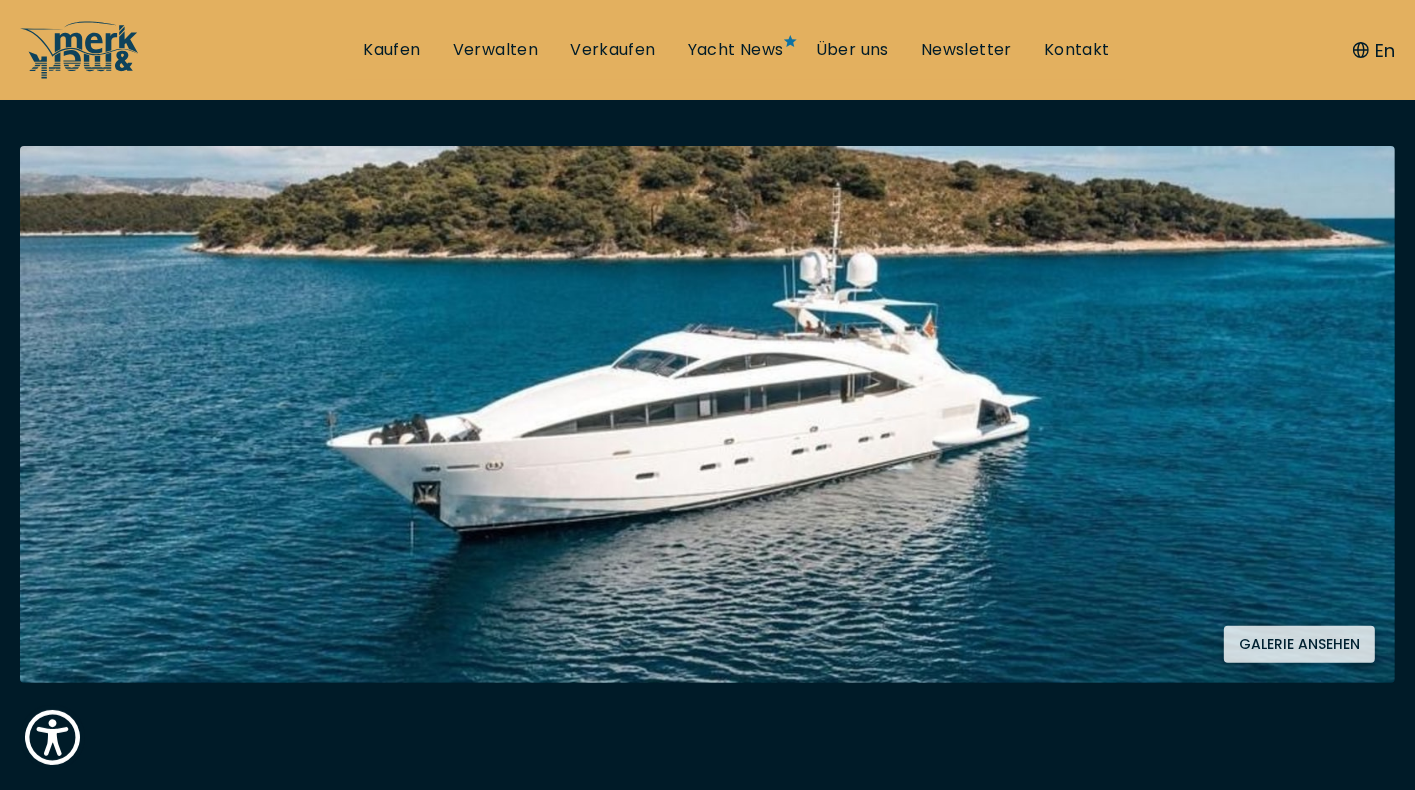 scroll, scrollTop: 400, scrollLeft: 0, axis: vertical 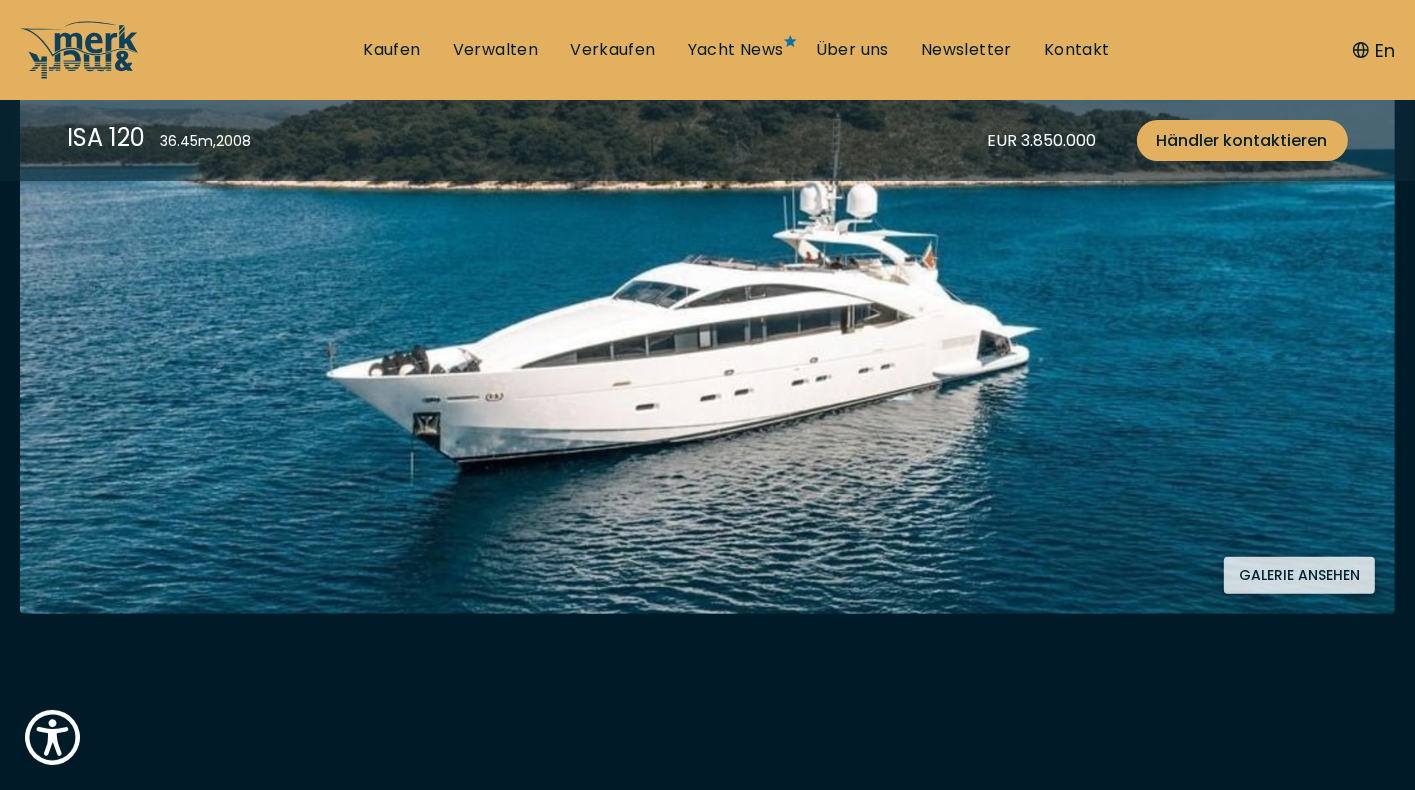 click on "Galerie ansehen" at bounding box center (1299, 575) 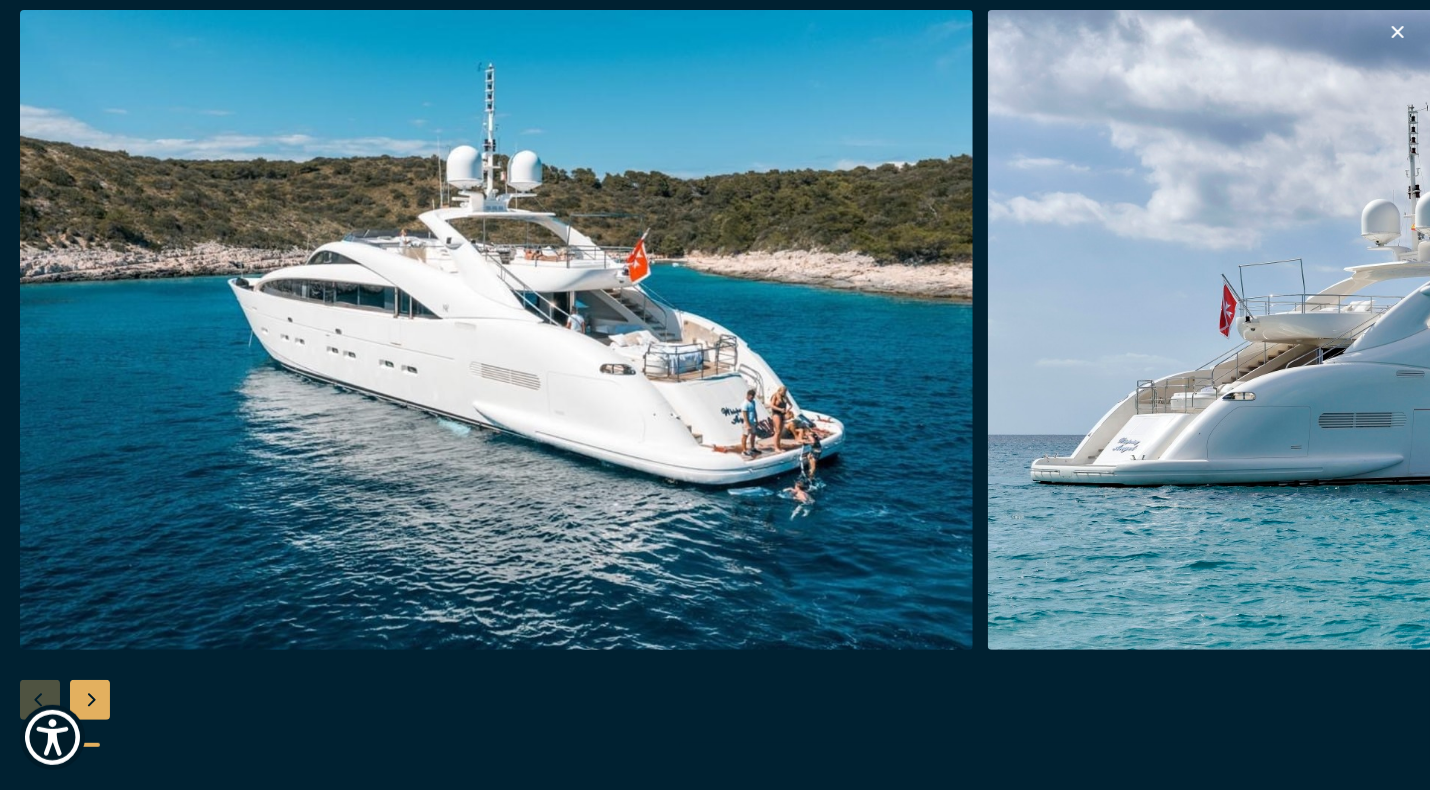 click at bounding box center [1464, 330] 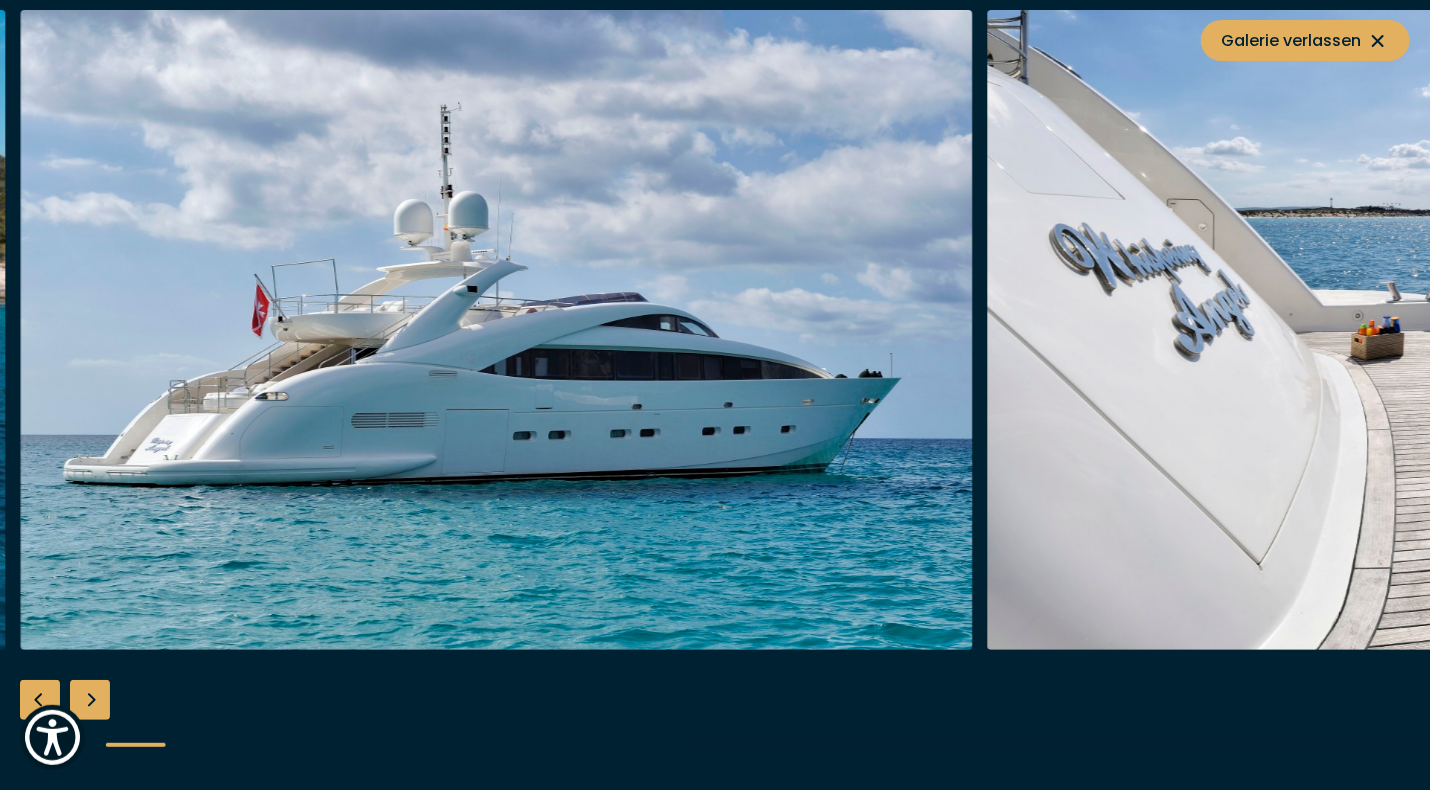 click at bounding box center [496, 330] 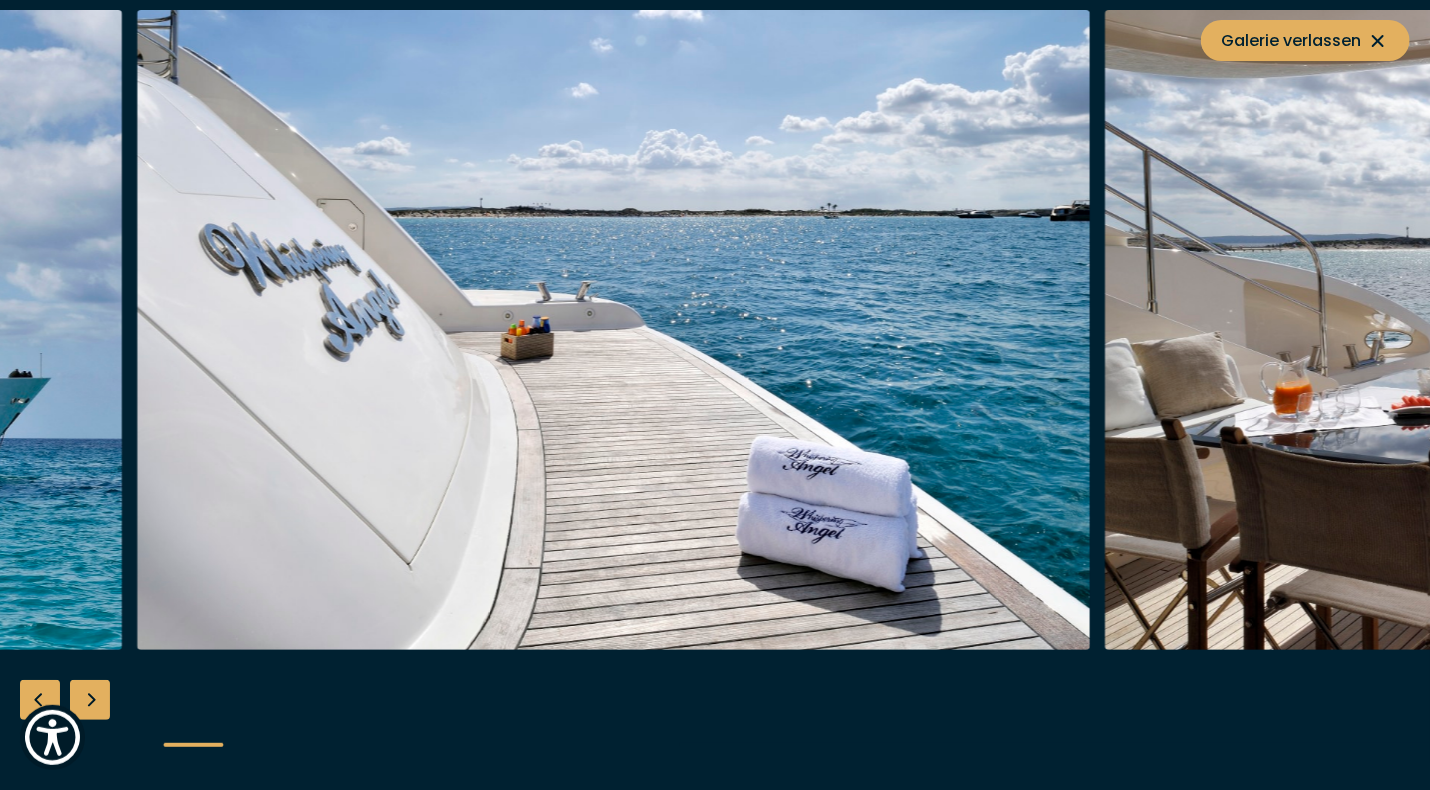 click at bounding box center [613, 330] 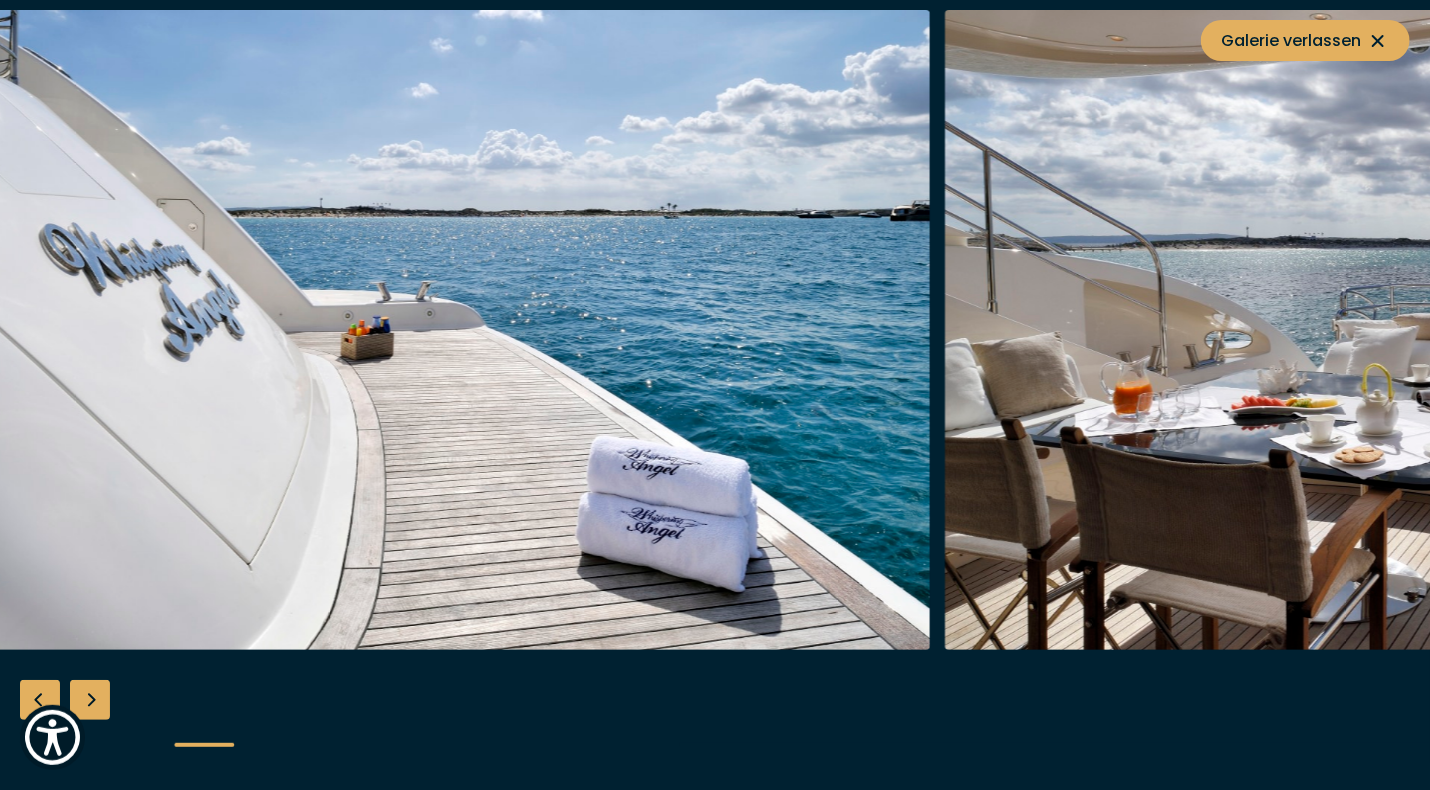 click at bounding box center [453, 330] 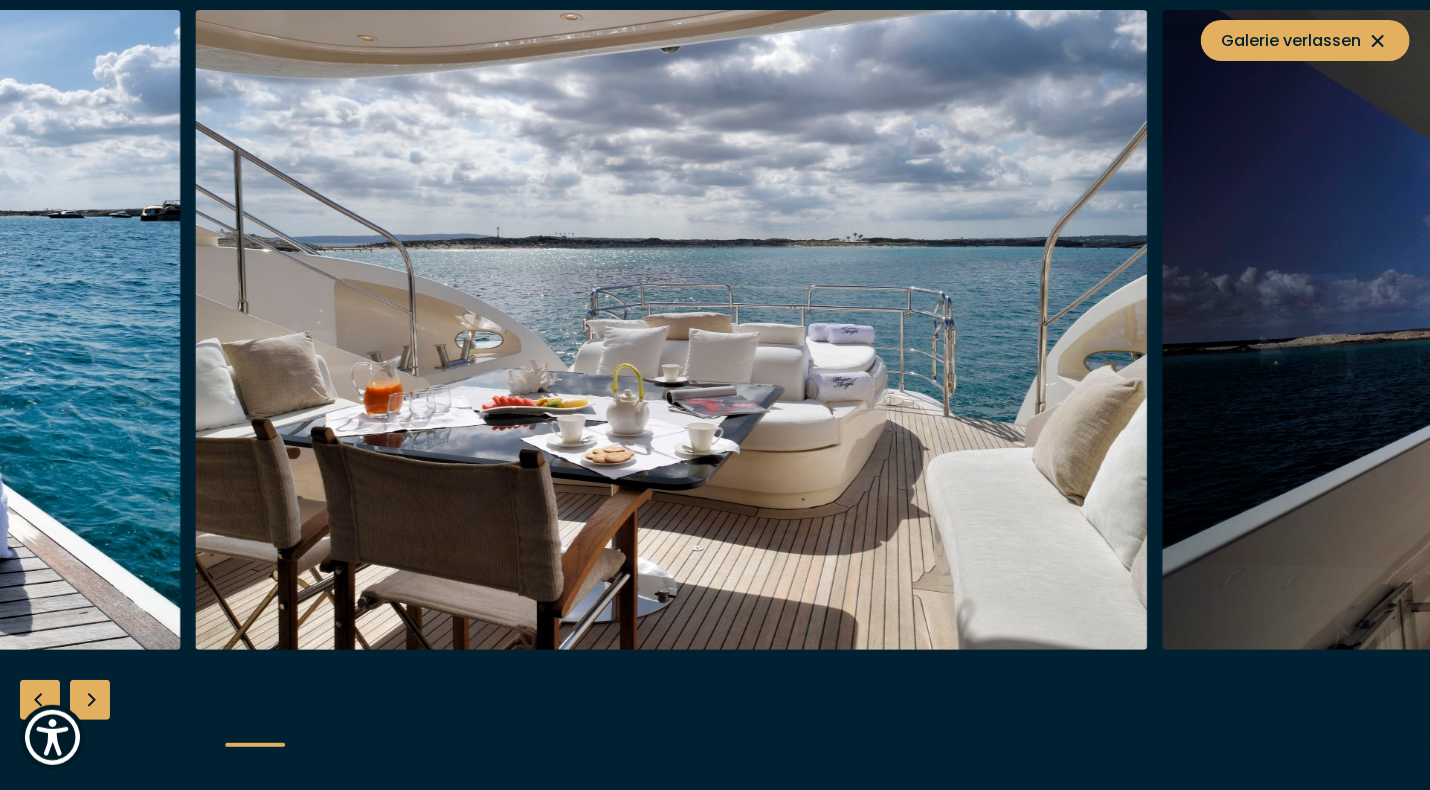 click at bounding box center [671, 330] 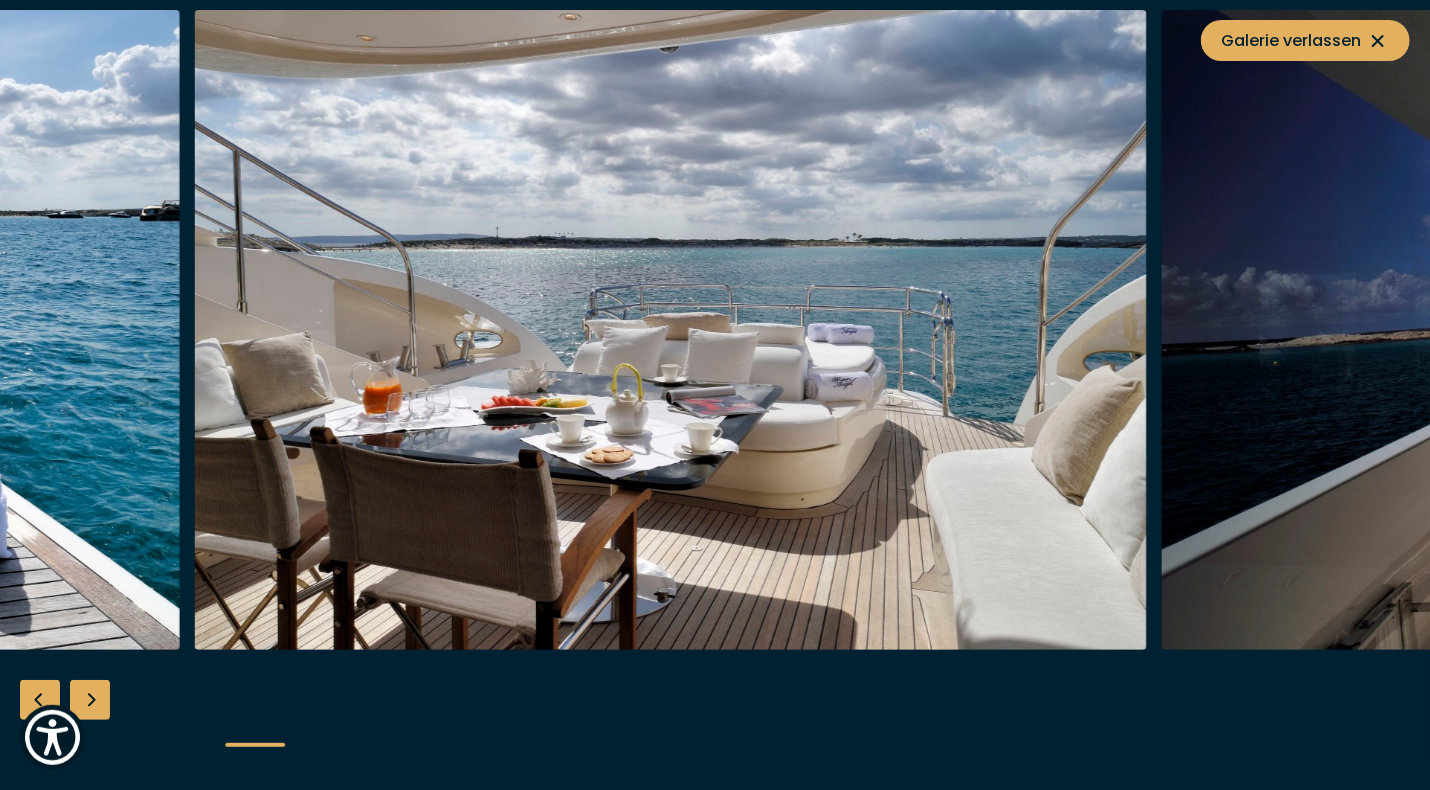 click at bounding box center (670, 330) 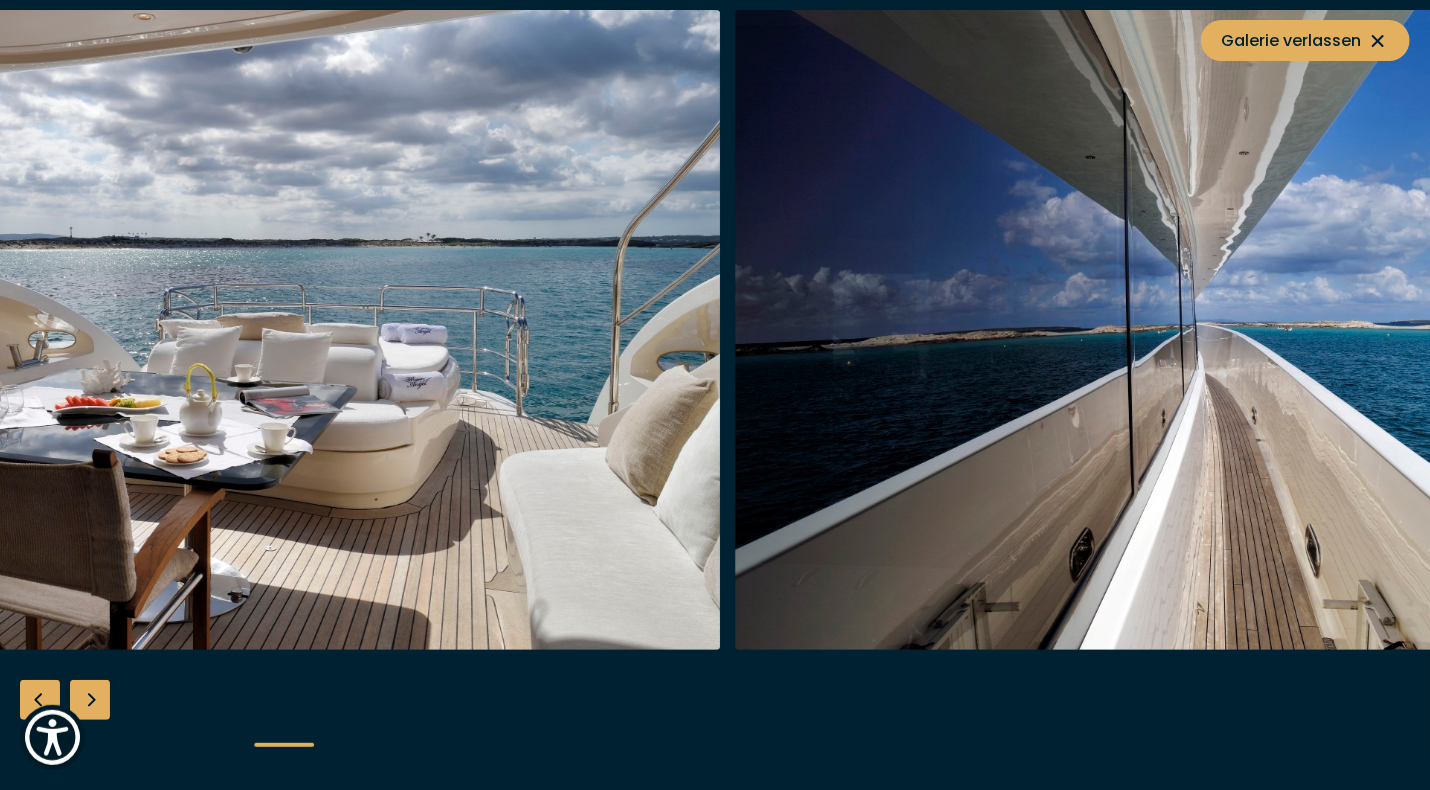 click at bounding box center [244, 330] 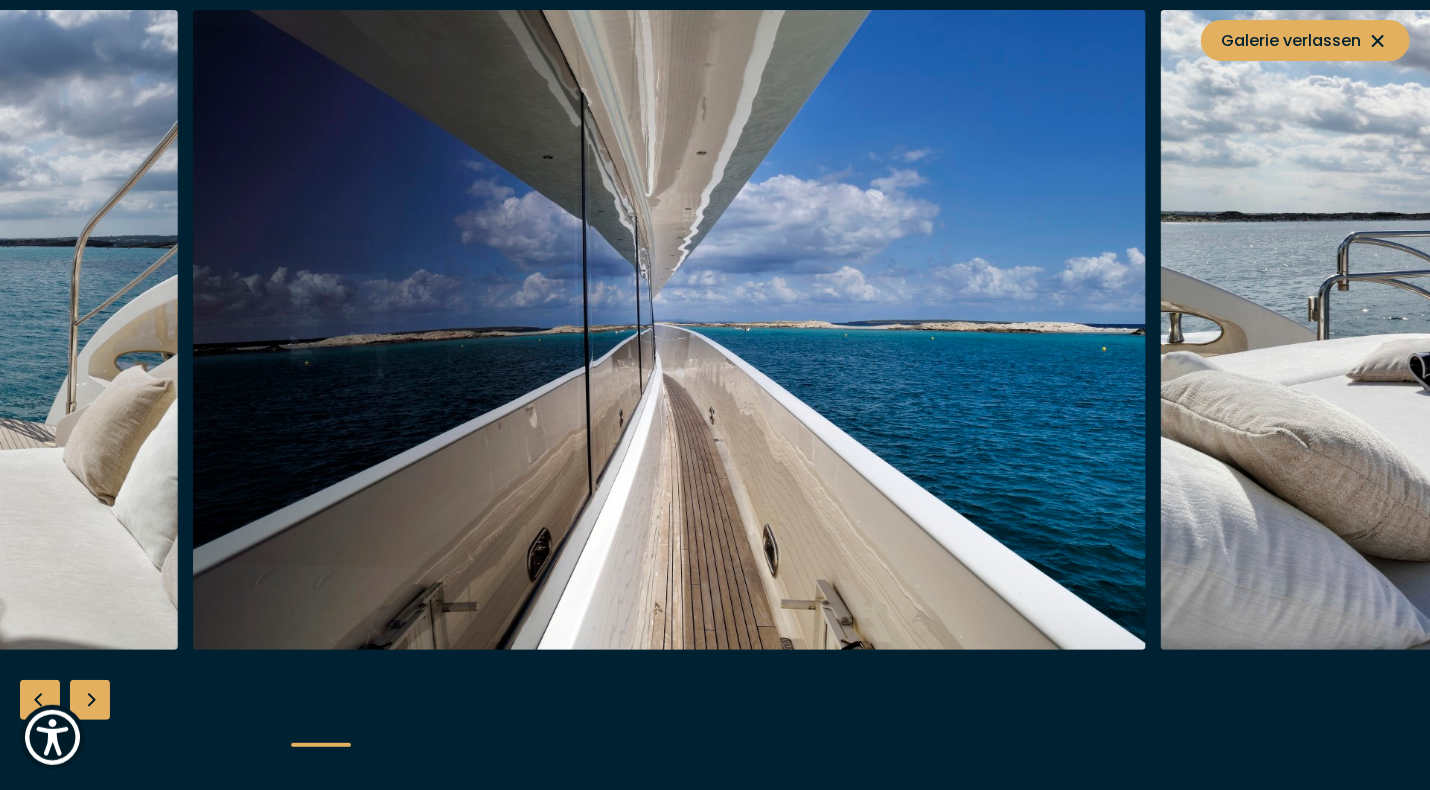 click at bounding box center (669, 330) 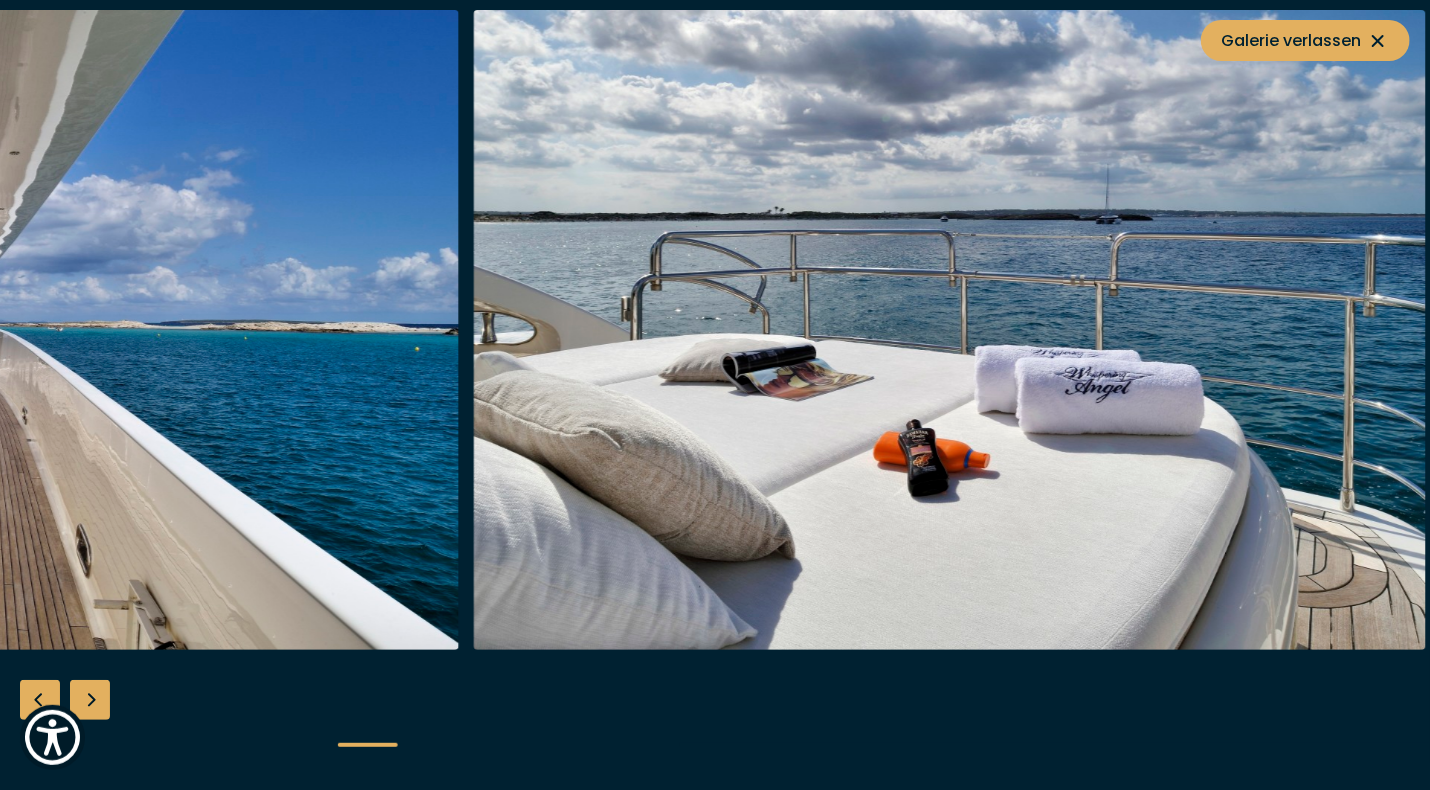 click at bounding box center [-18, 330] 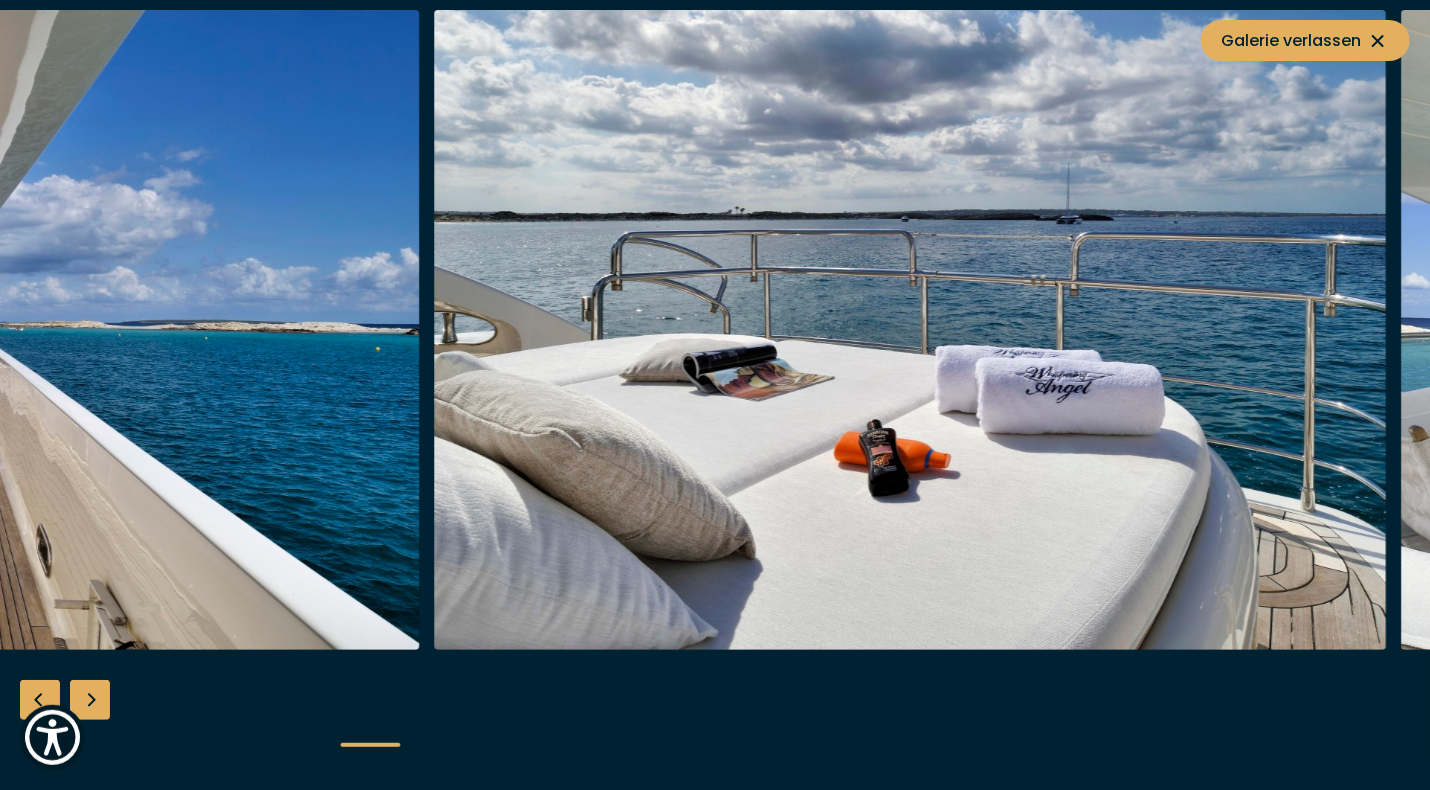 click at bounding box center [910, 330] 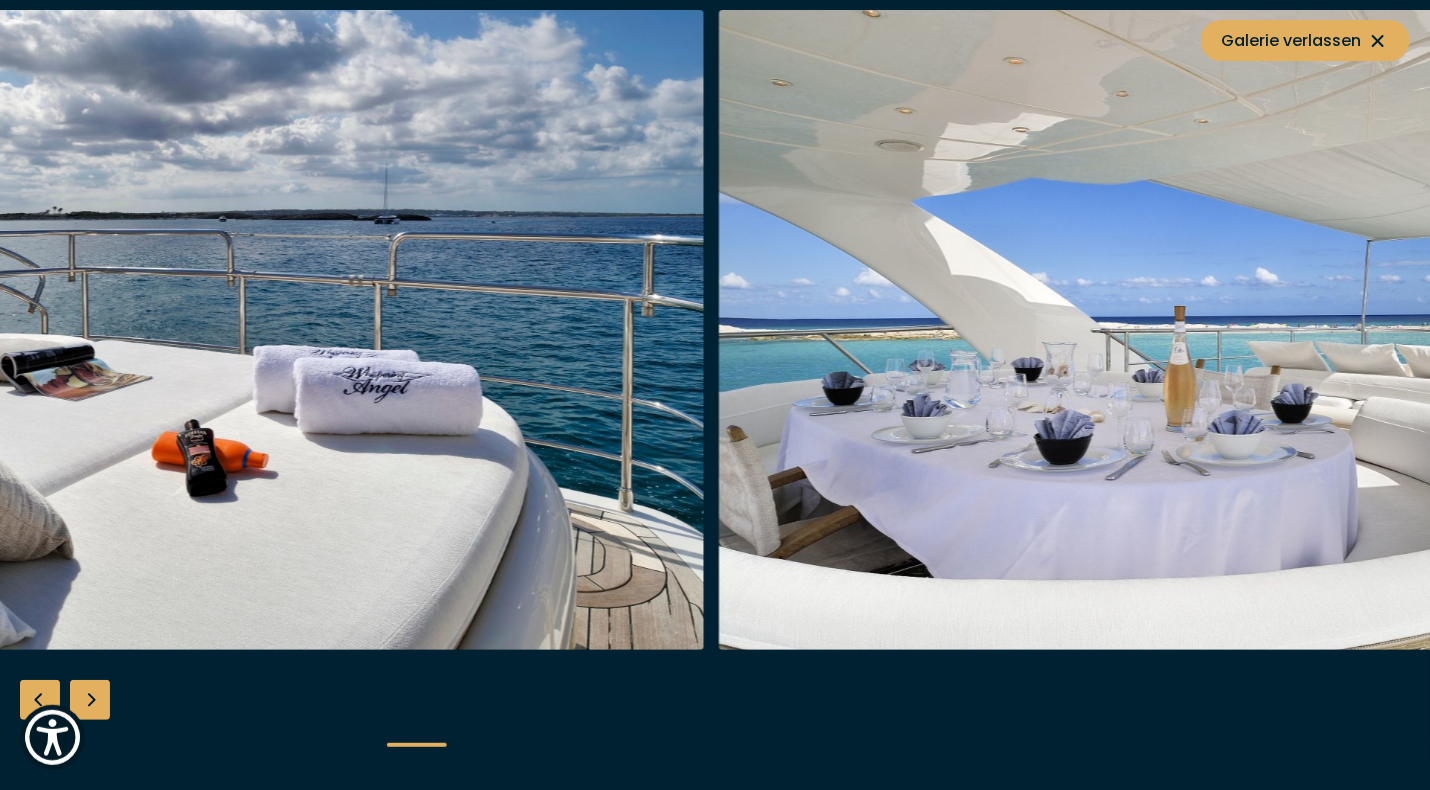 click at bounding box center (228, 330) 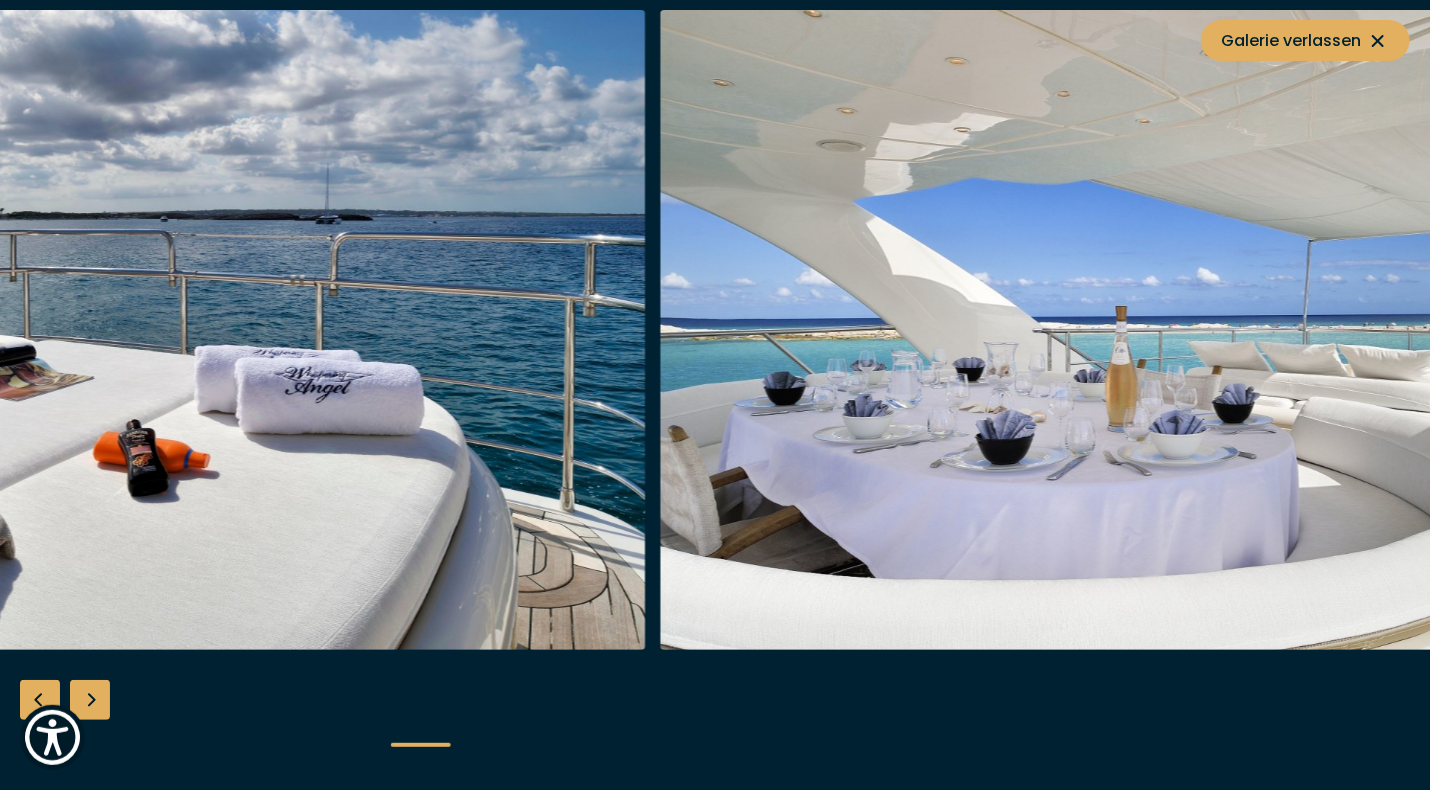 click at bounding box center [1137, 330] 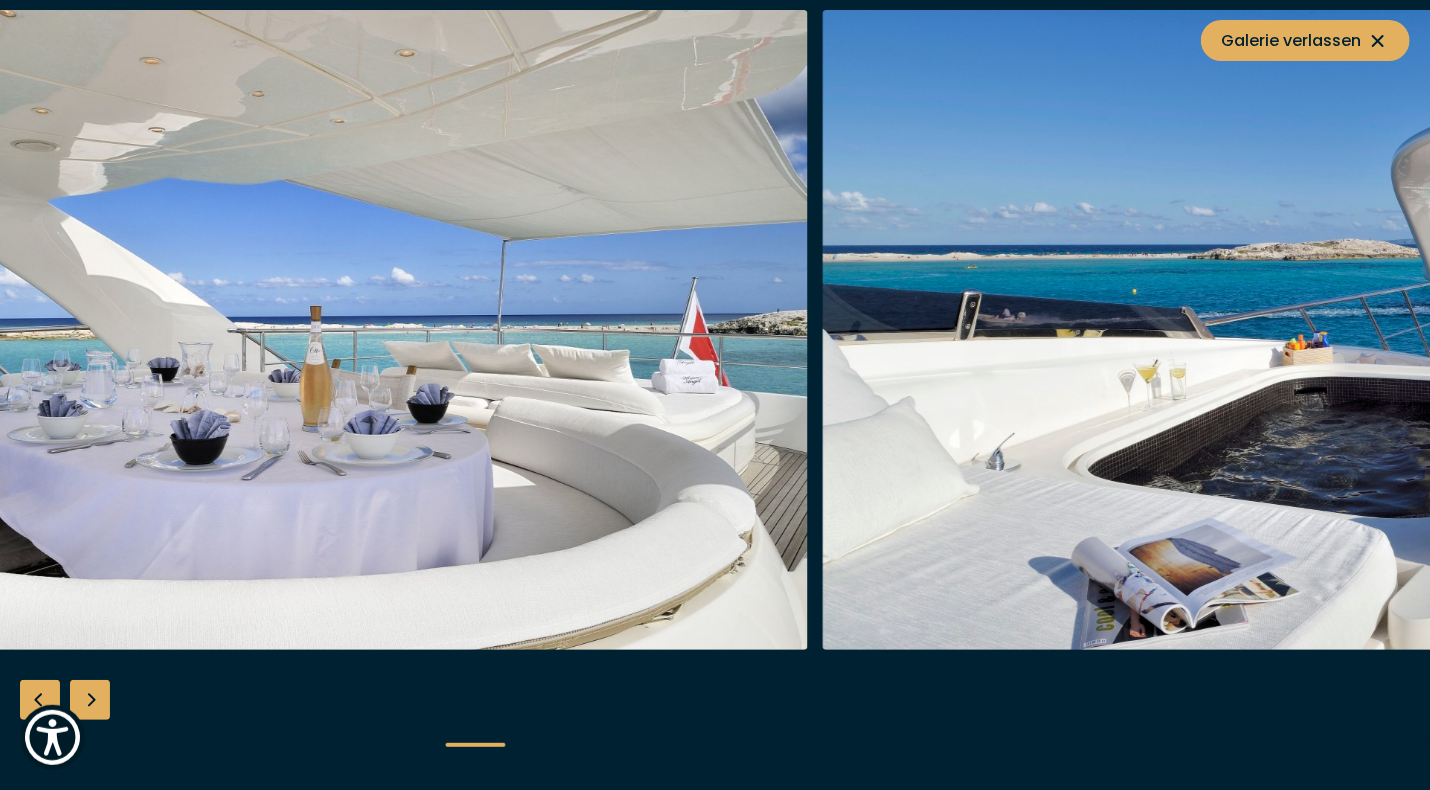 click on "Willkommen beim All-in-One-Screenreader für Barrierefreiheit. Um den All-in-One-Screenreader für Barrierefreiheit zu starten, drücken Sie „Strg + /“. Diese Tastenkombination aktiviert den Screenreader, der Ihnen beim Navigieren und Interagieren im Inhalt hilft.
Zum Inhalt springen   ↵ EINGEBEN   Zur Navigation springen   ↵ EINGEBEN Öffnen Sie die Symbolleiste für Barrierefreiheit   ↵ EINGEBEN Zur Fußzeile springen   ↵ EINGEBEN
Barrierefreiheit
Barrierefreiheit
(Ctrl + Shift + A)
US
English (USA)
Erklärung zur Barrierefreiheit
Übergroßes Widget" at bounding box center [715, -400] 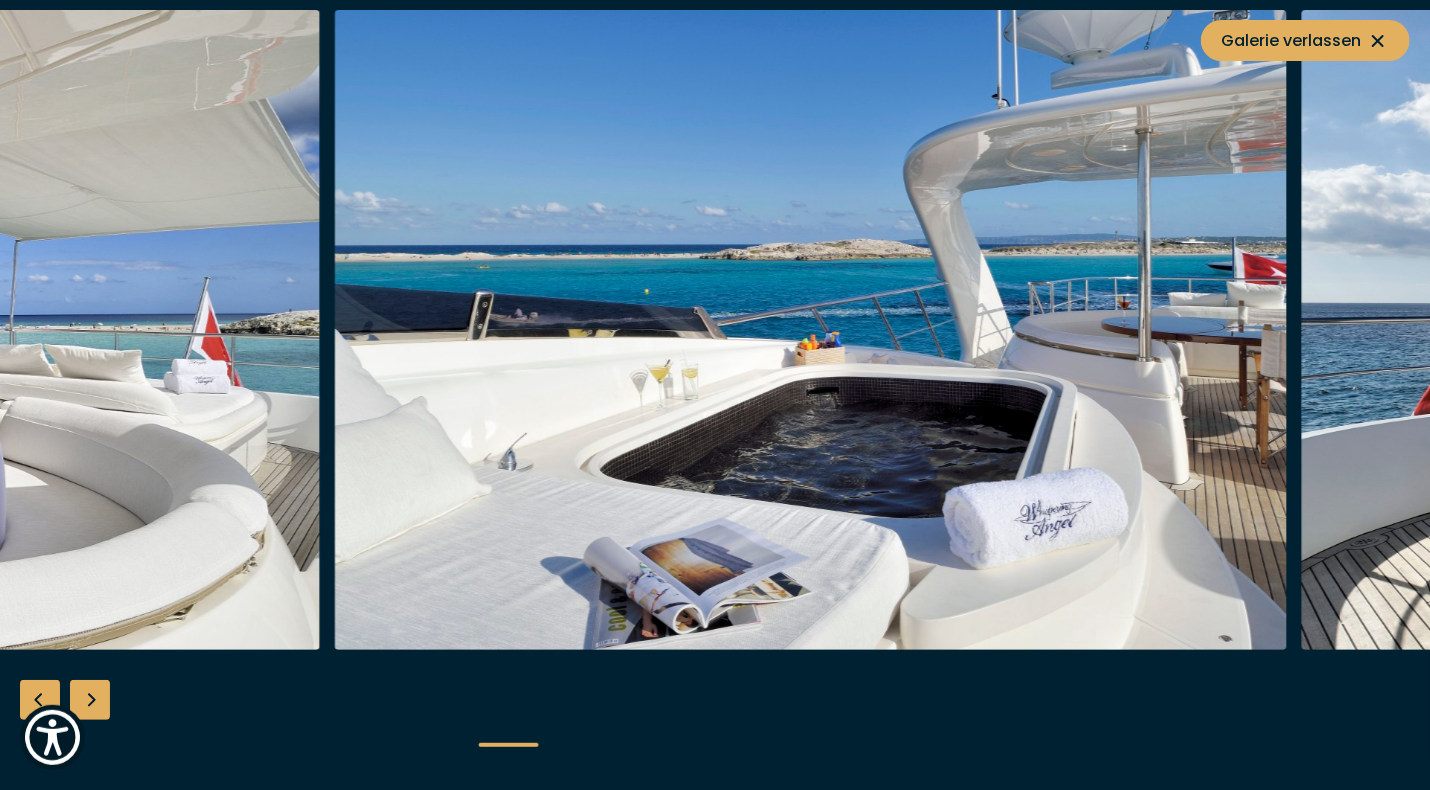 click at bounding box center (811, 330) 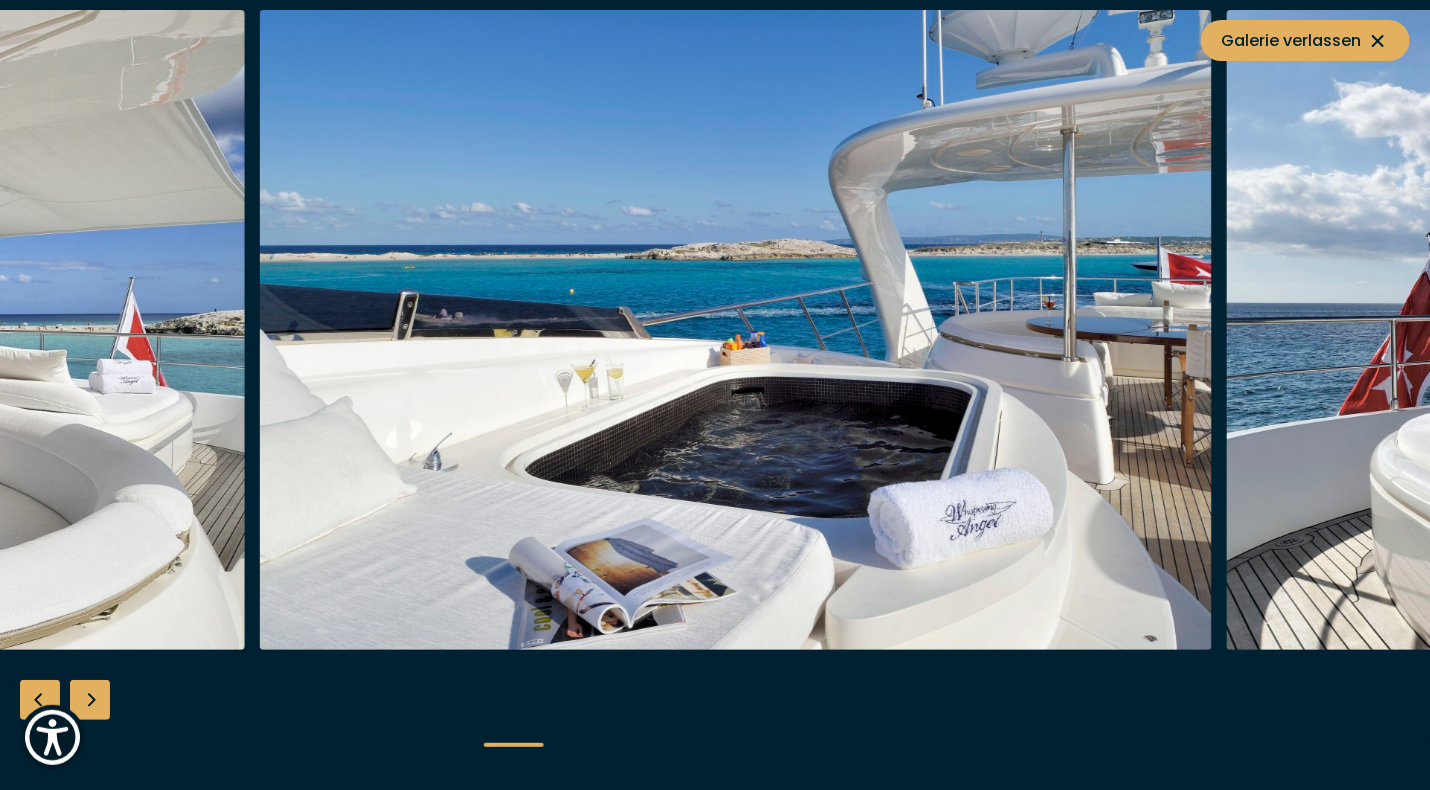 click at bounding box center [736, 330] 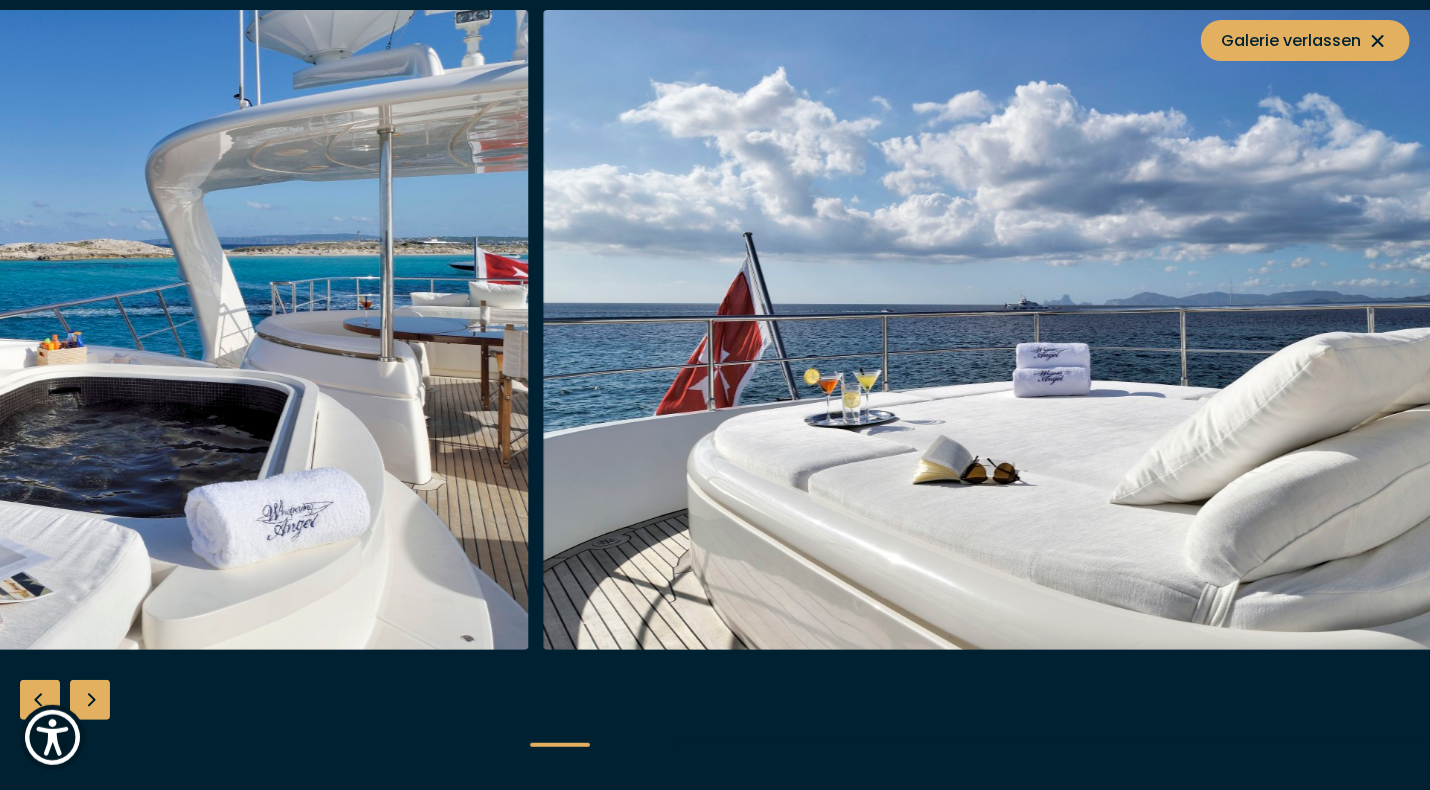 click at bounding box center (52, 330) 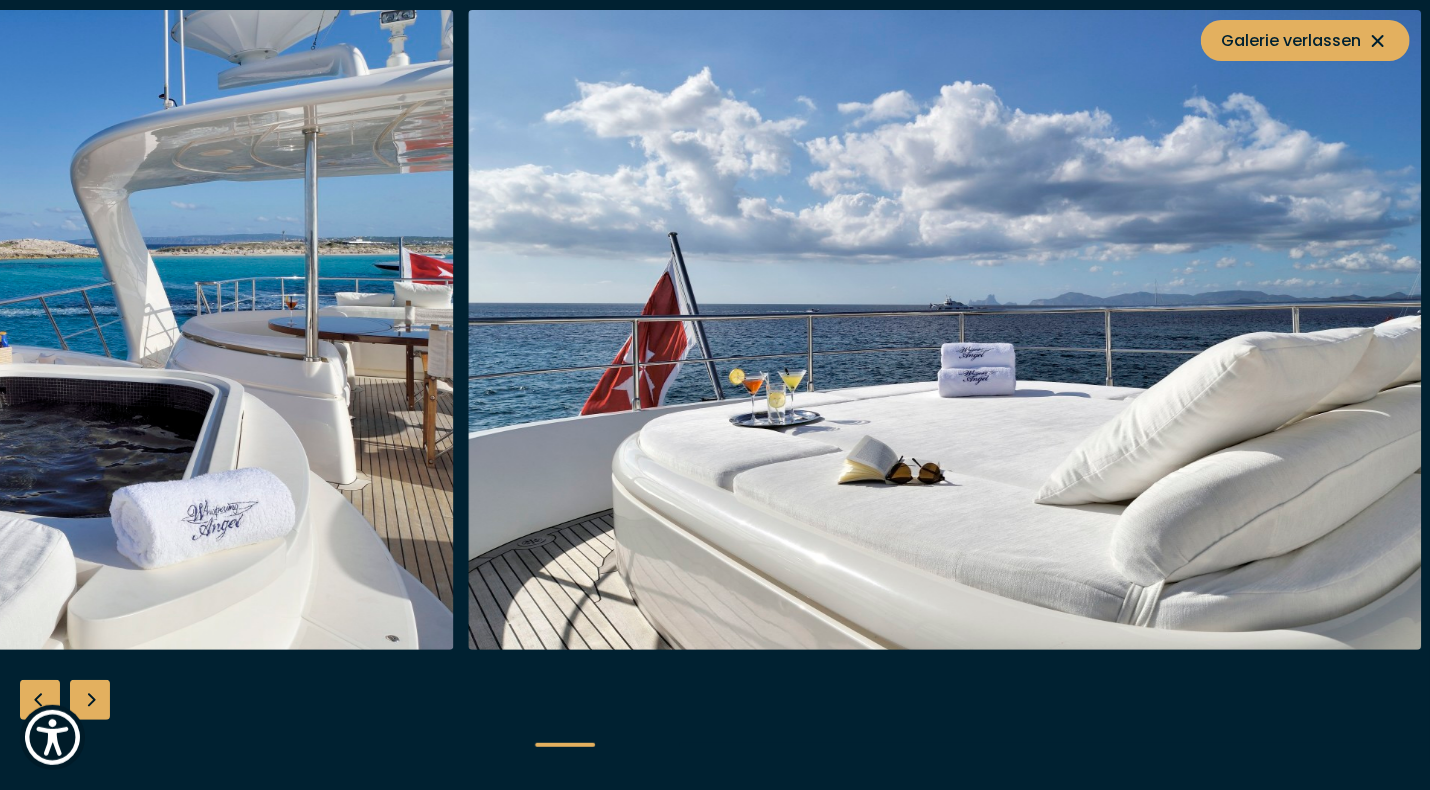 click at bounding box center (945, 330) 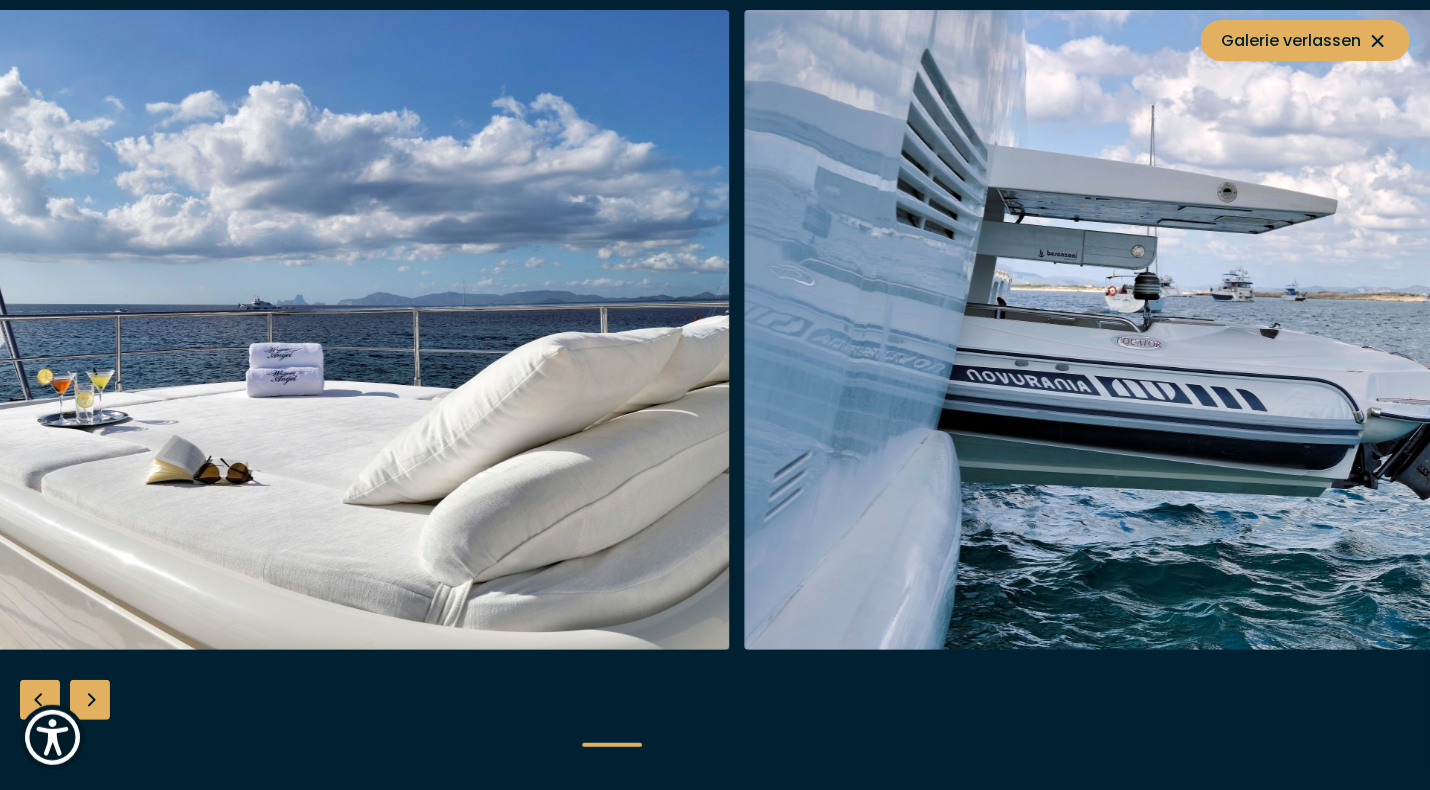 click at bounding box center [253, 330] 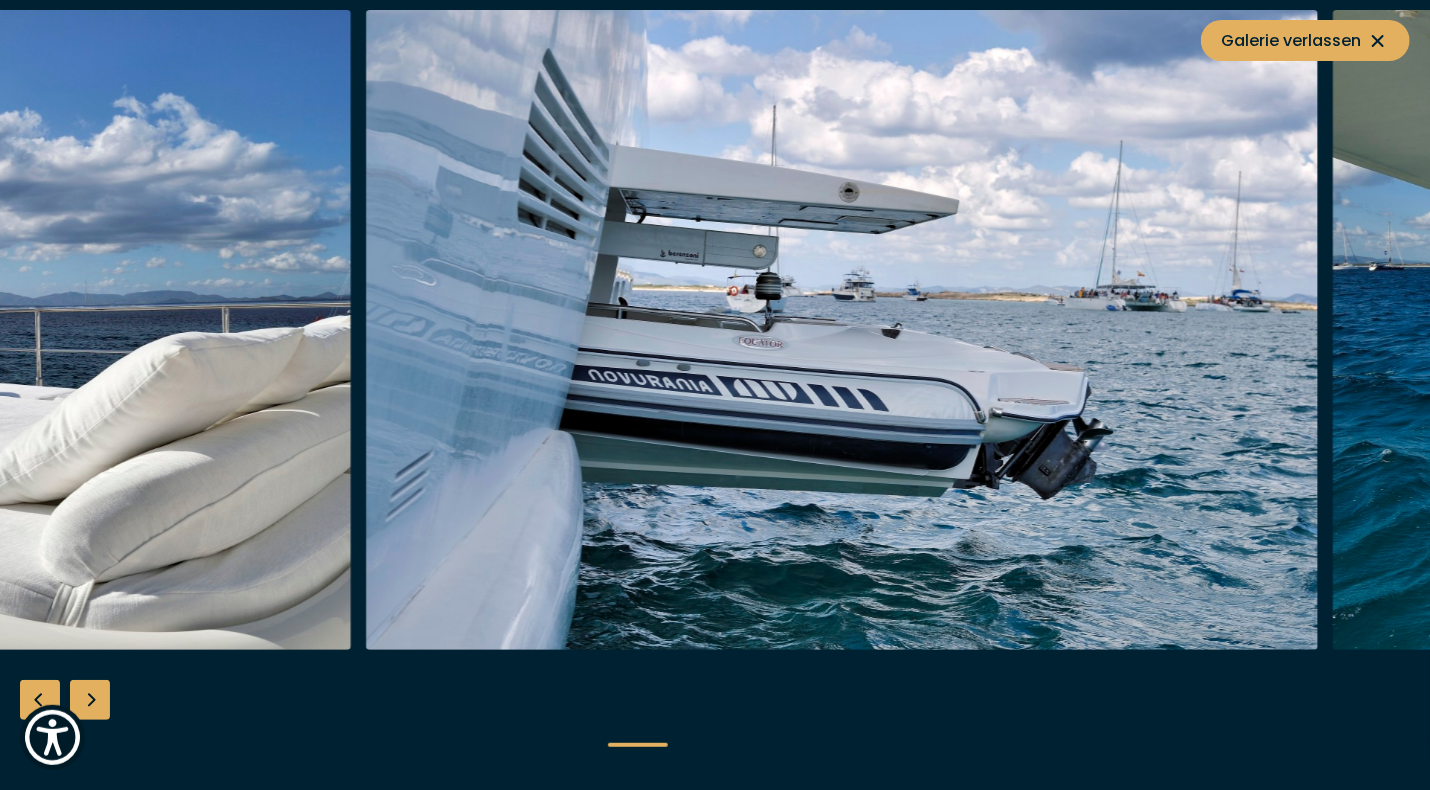 click at bounding box center [842, 330] 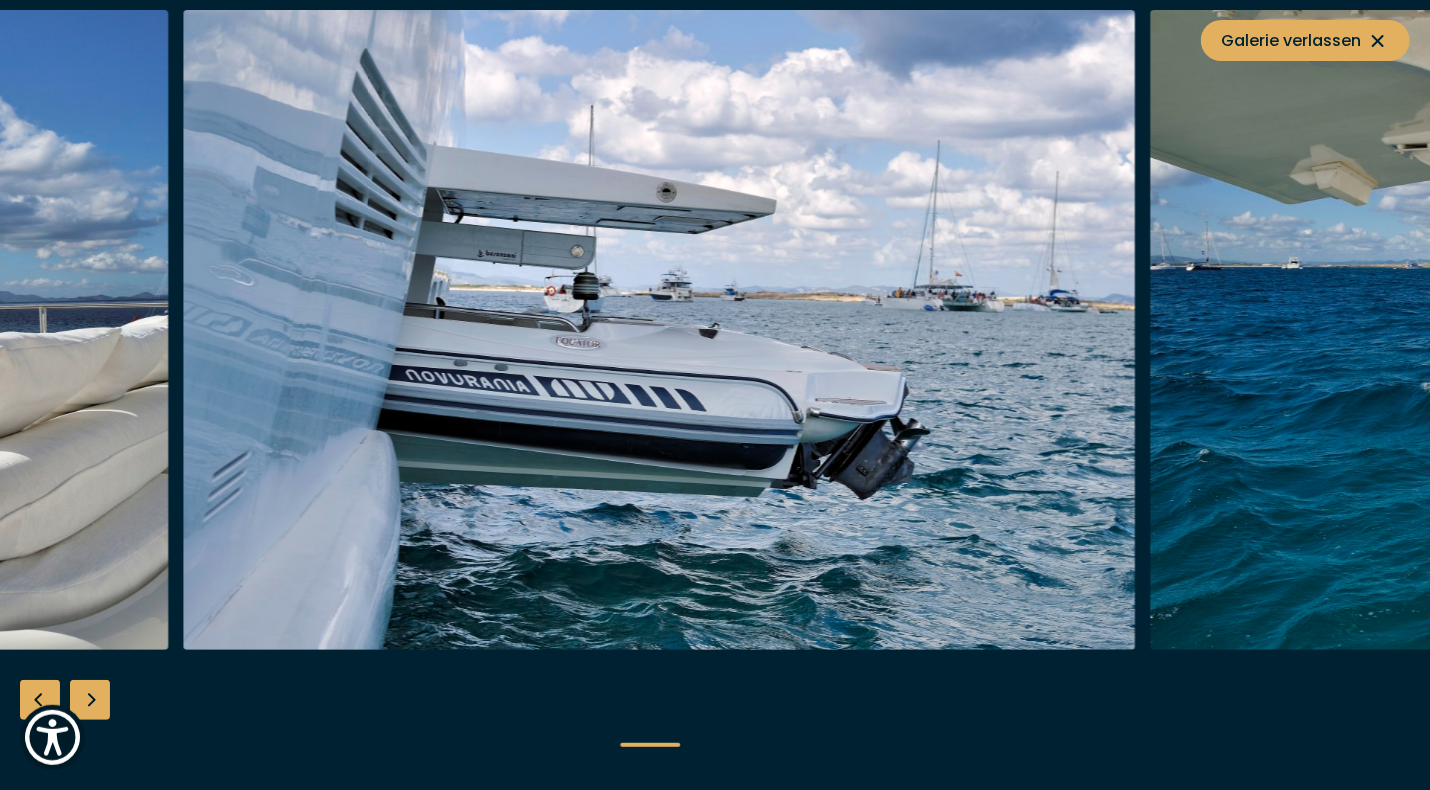 click at bounding box center (659, 330) 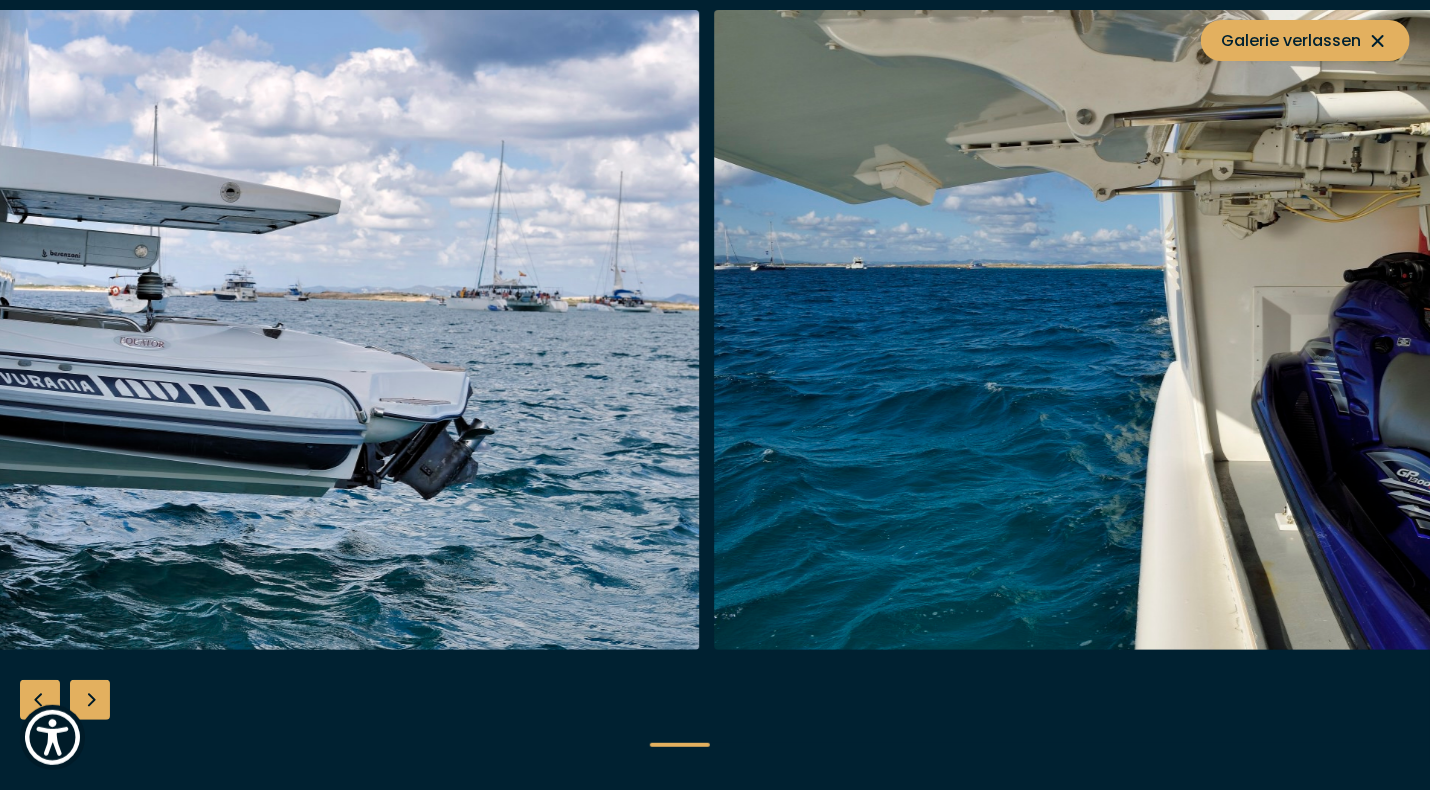 click at bounding box center (223, 330) 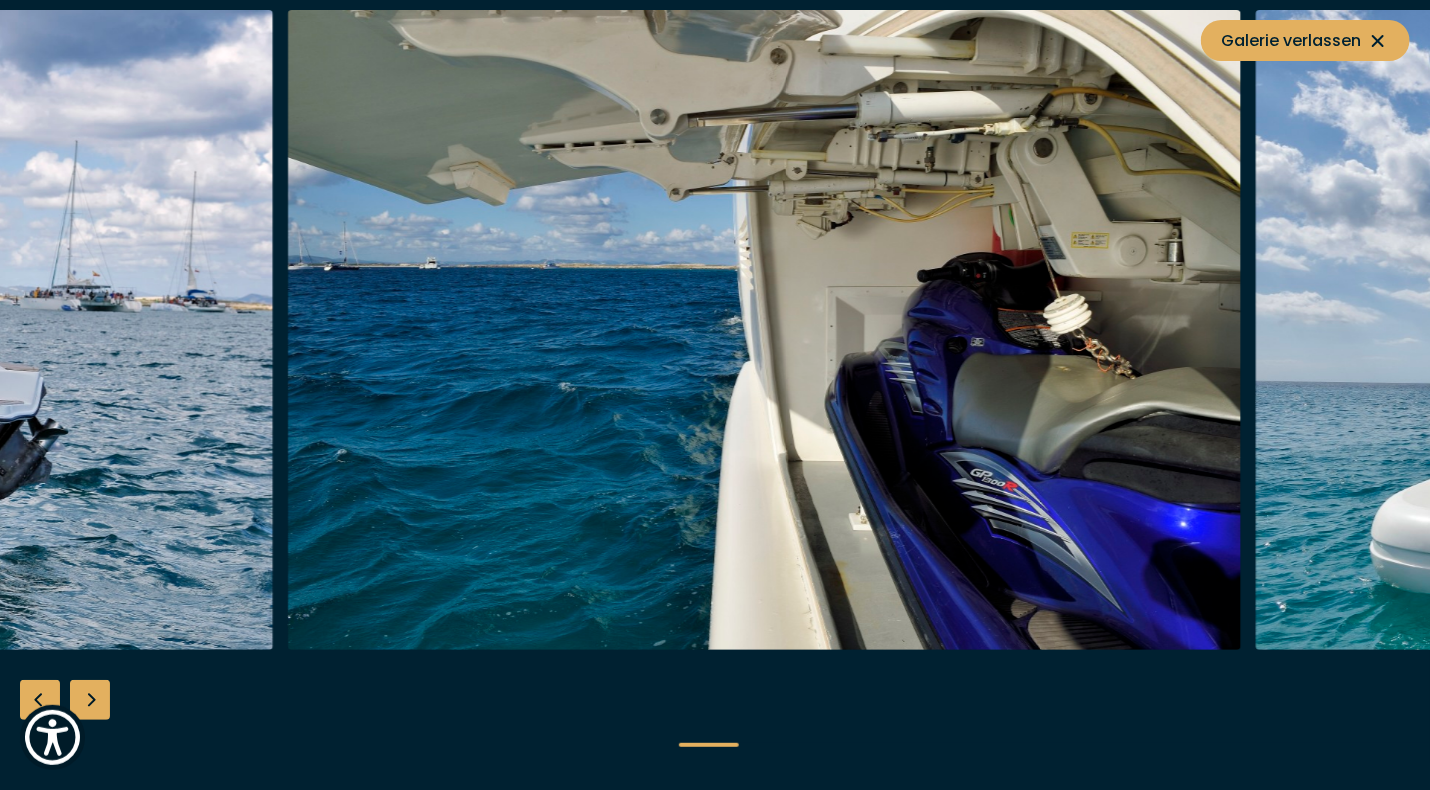 click at bounding box center [764, 330] 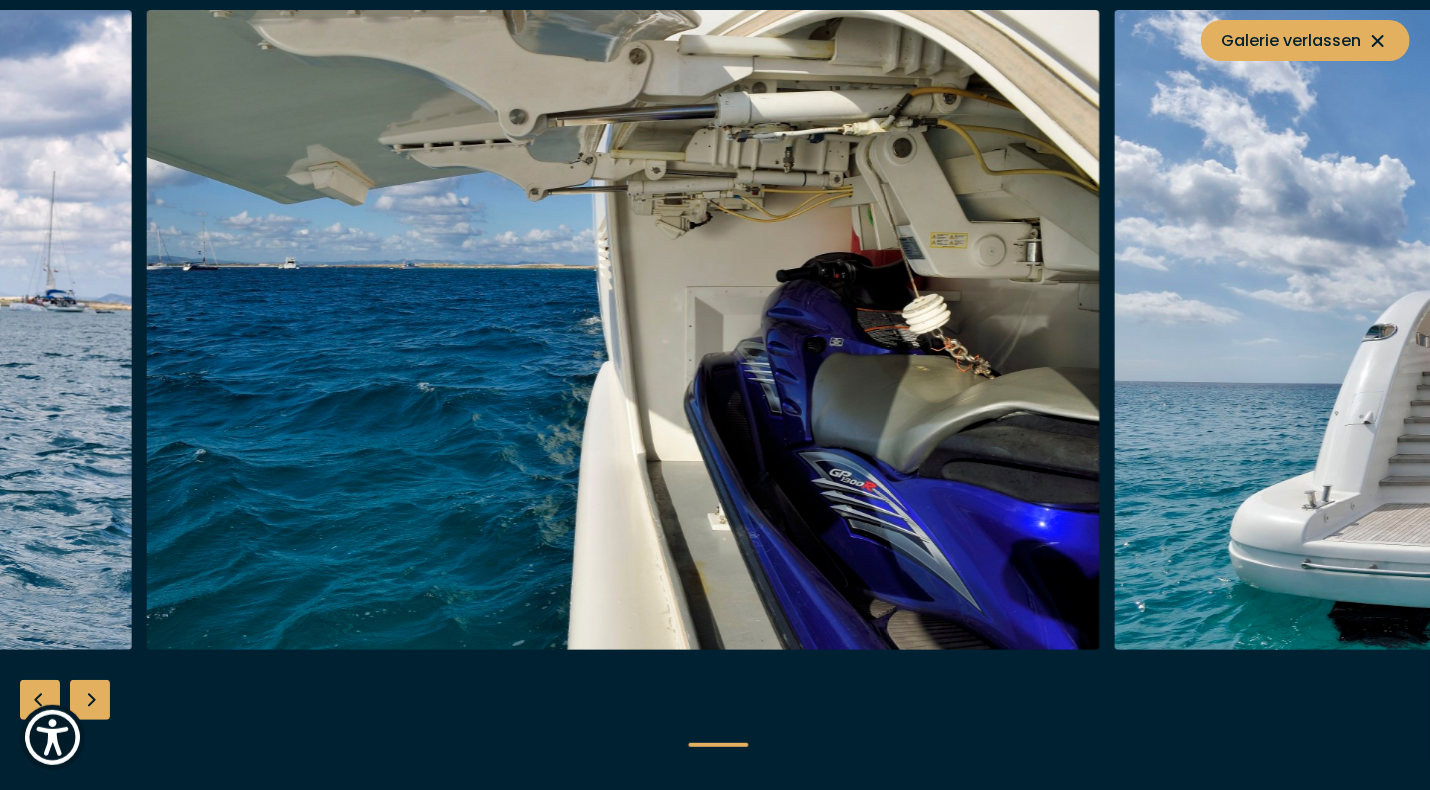 click at bounding box center (623, 330) 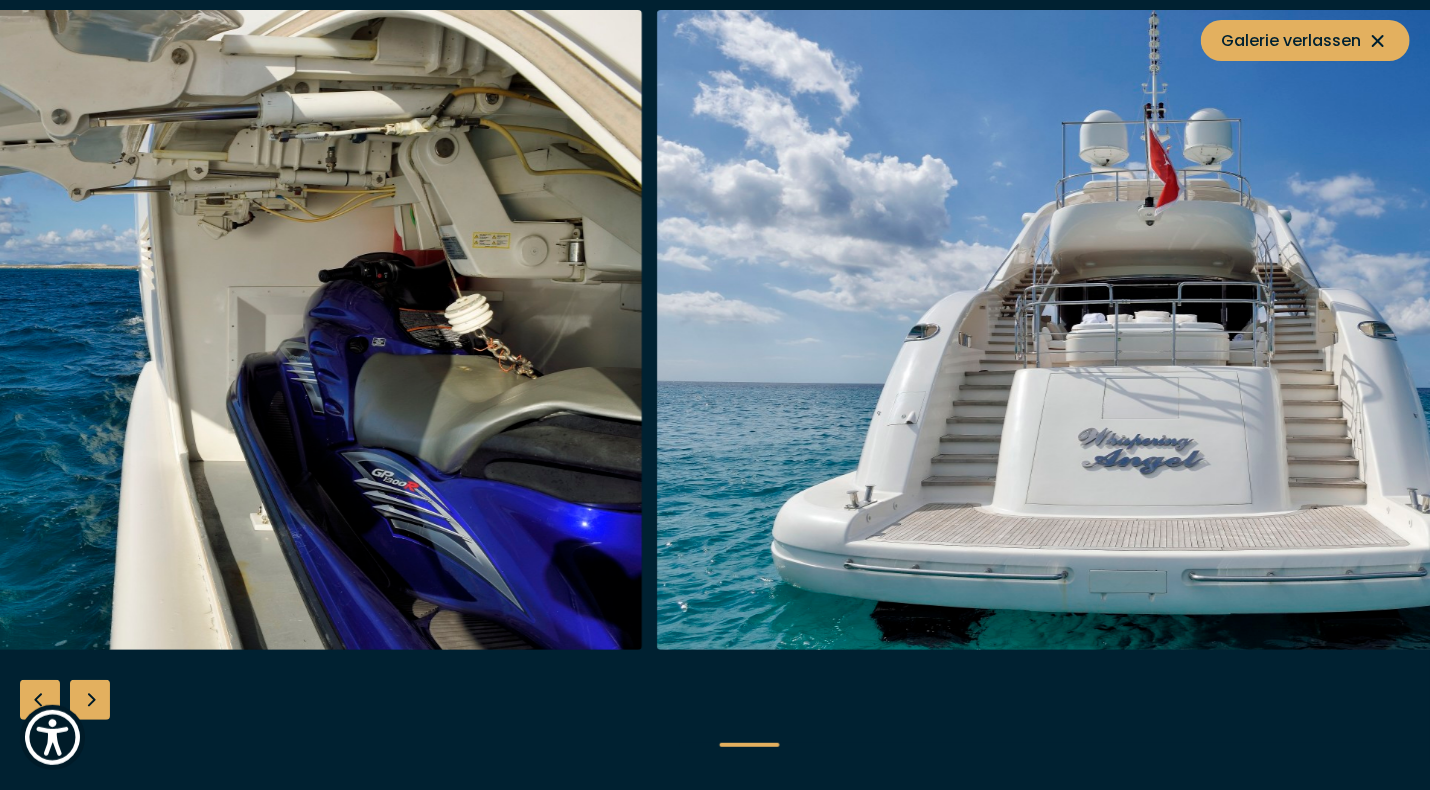 click at bounding box center (166, 330) 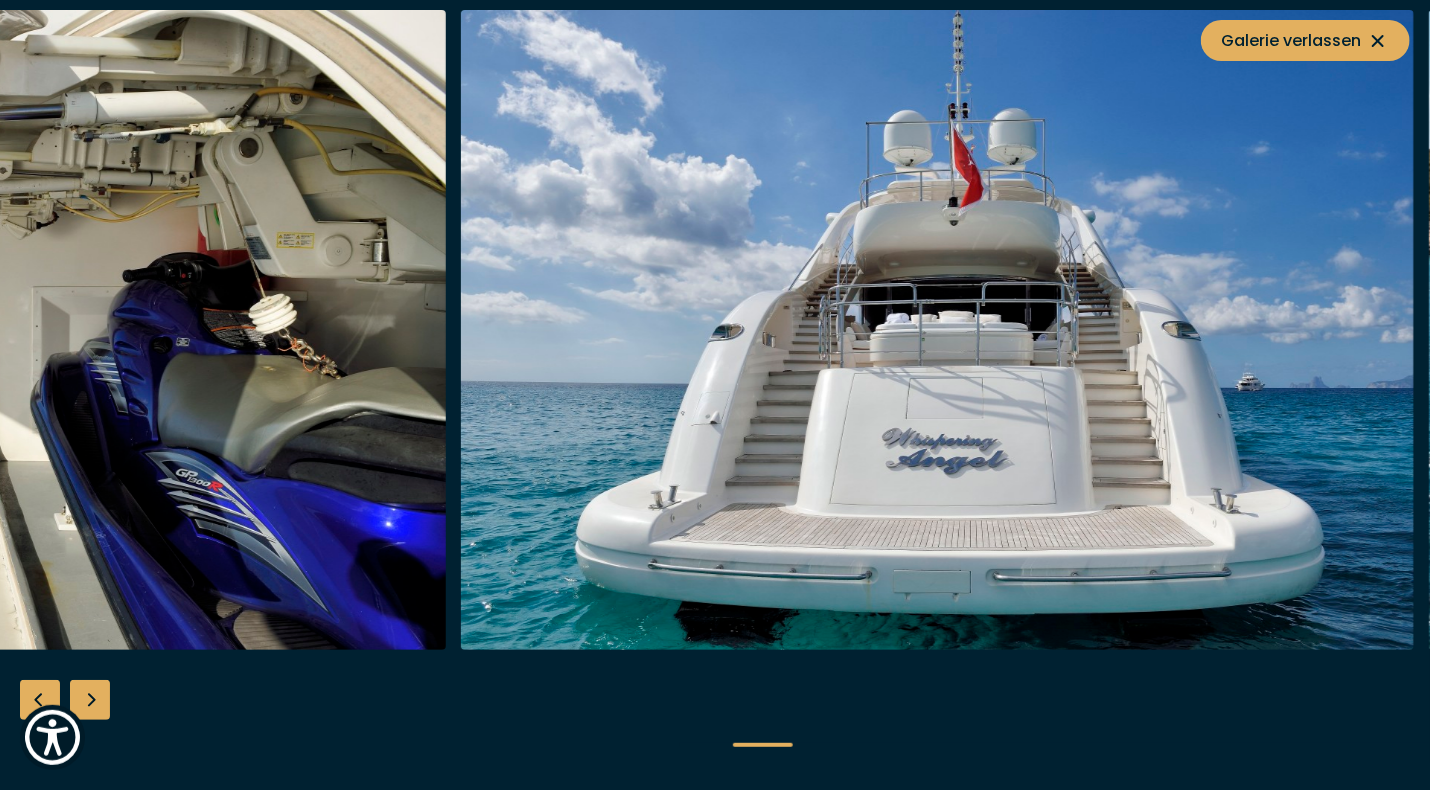 click at bounding box center [937, 330] 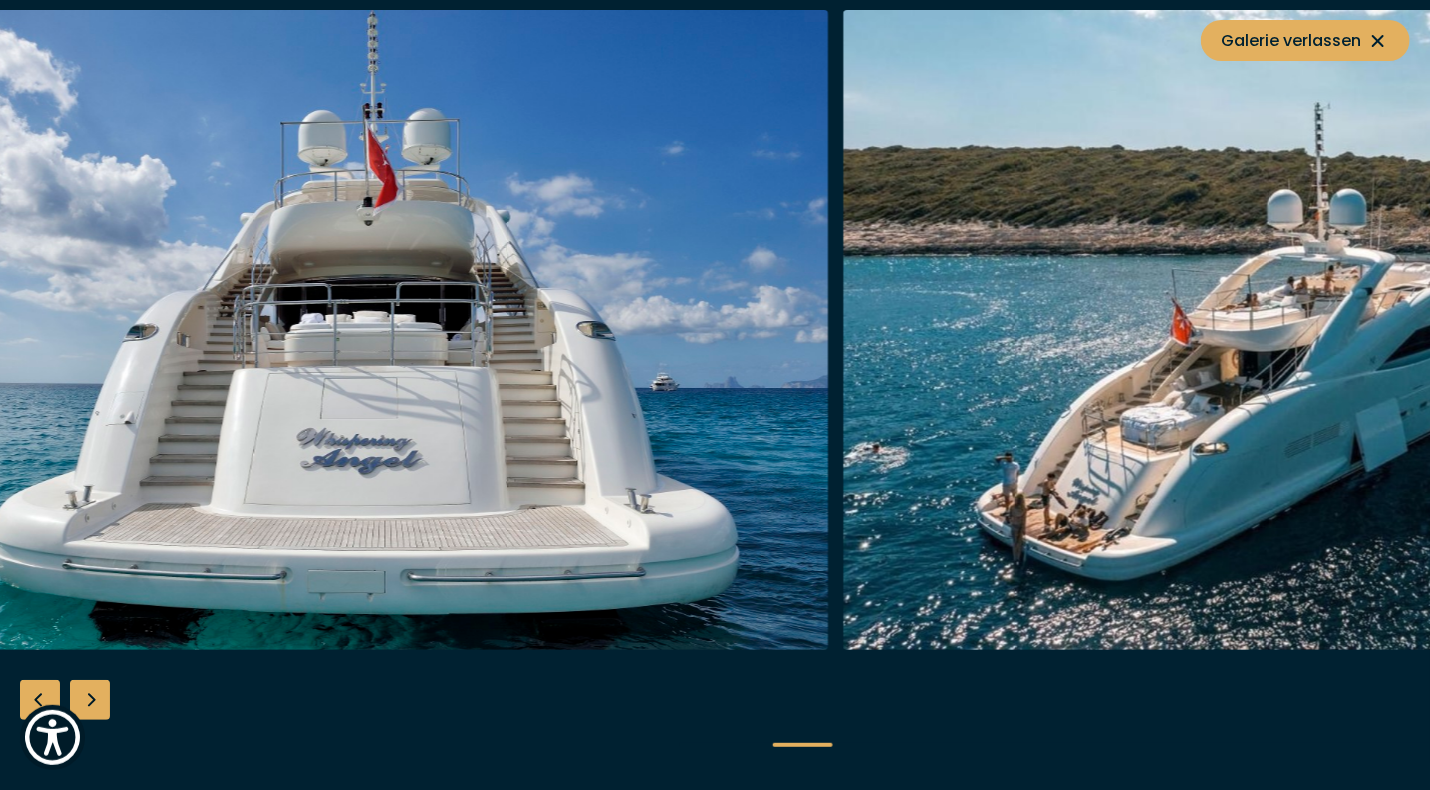 click at bounding box center (351, 330) 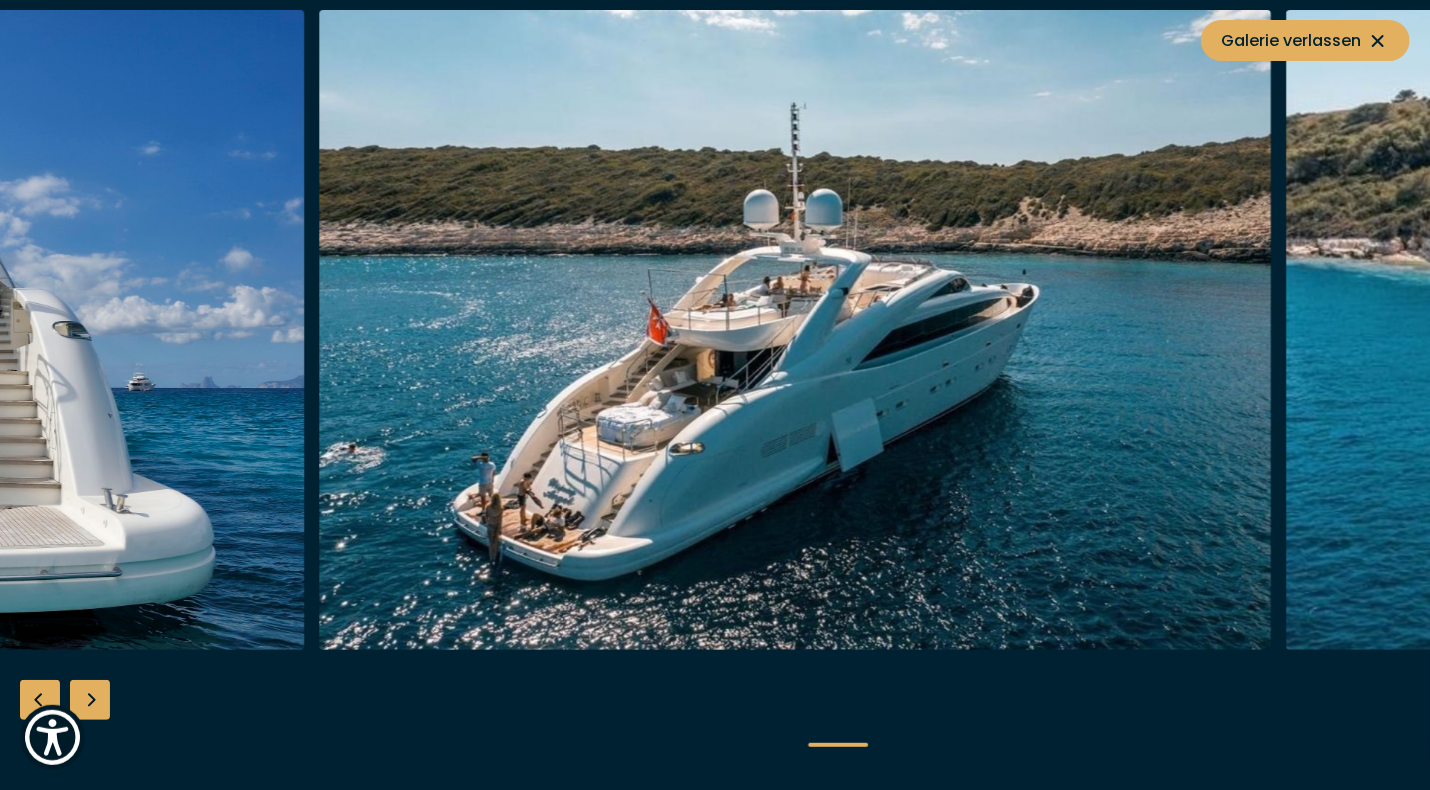 click at bounding box center [795, 330] 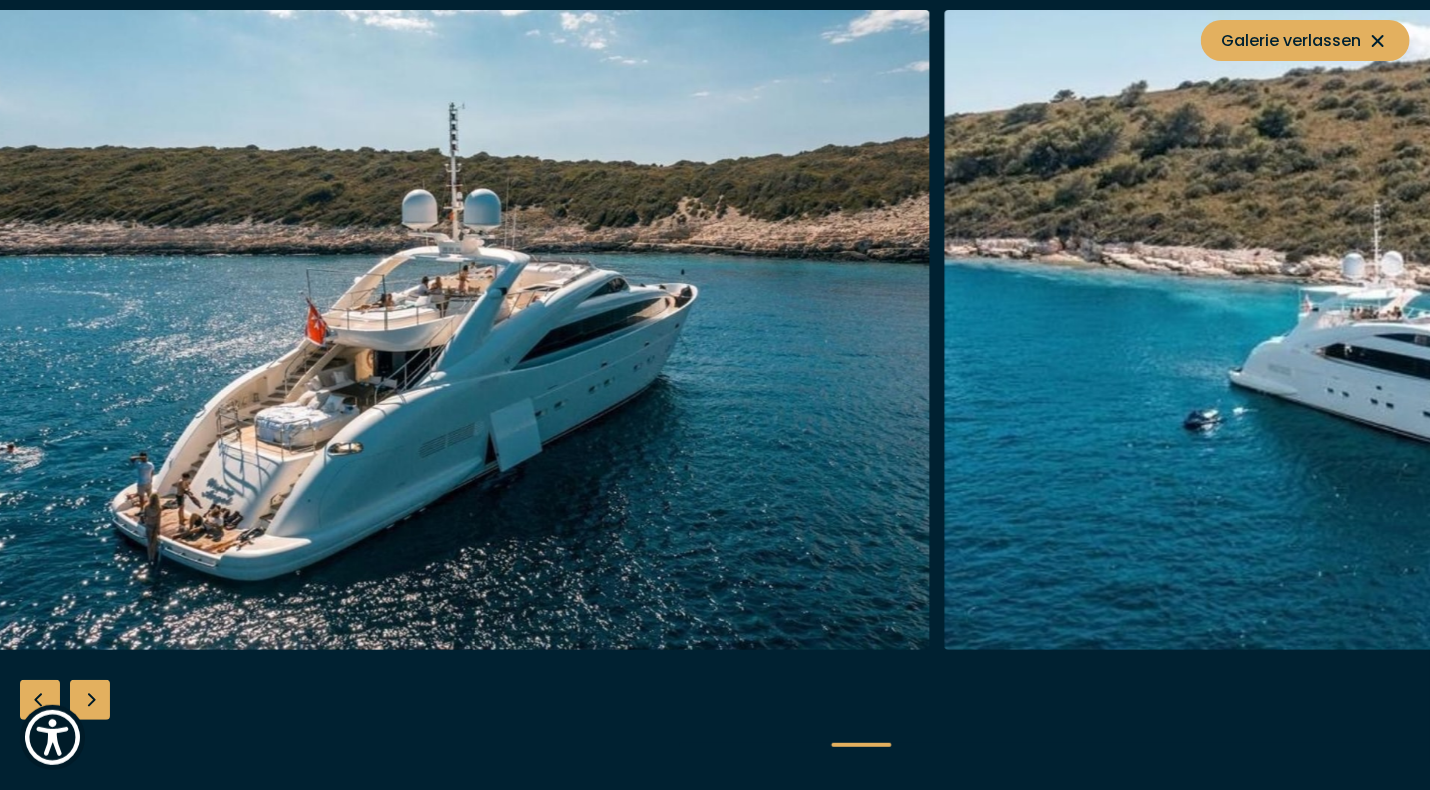click at bounding box center (453, 330) 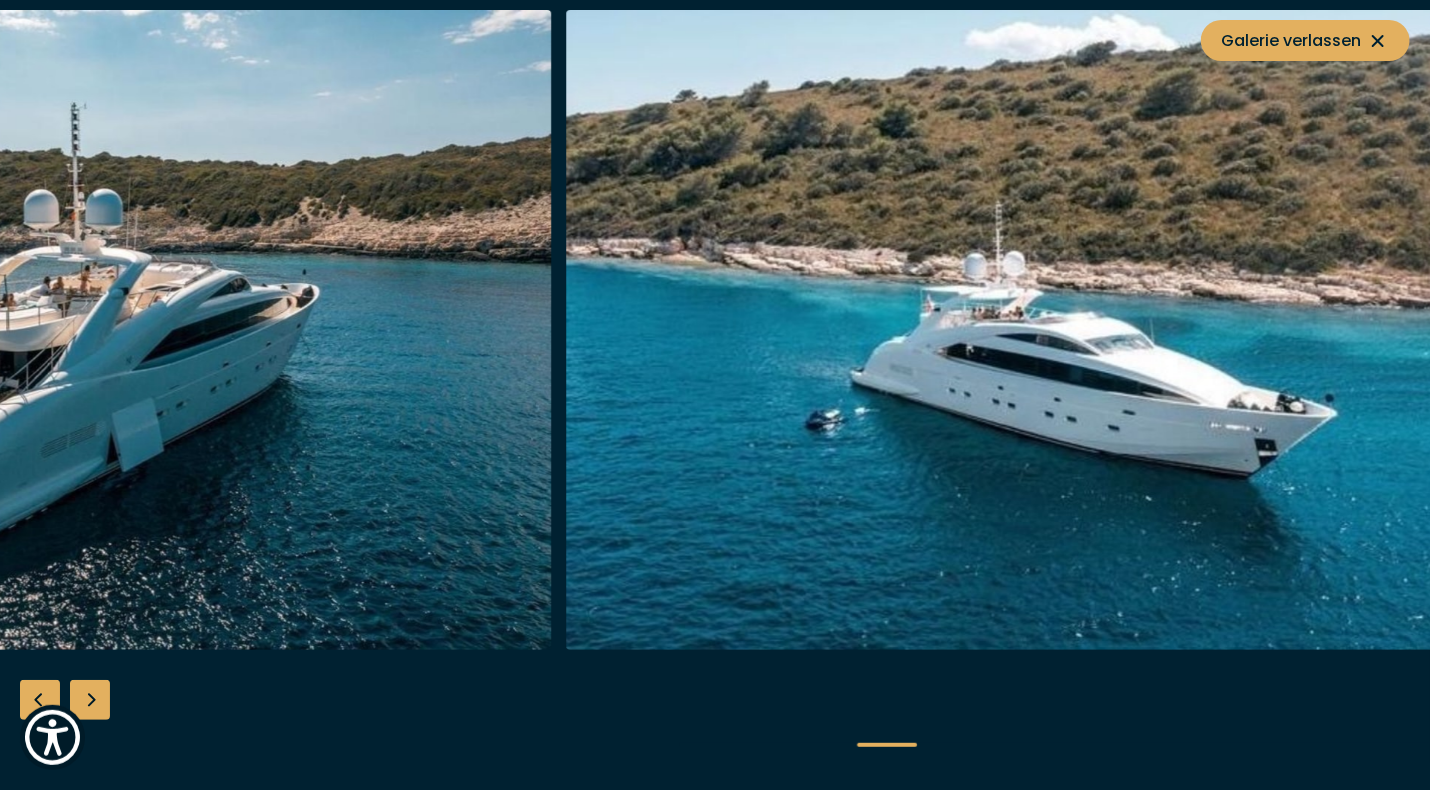 click at bounding box center [1042, 330] 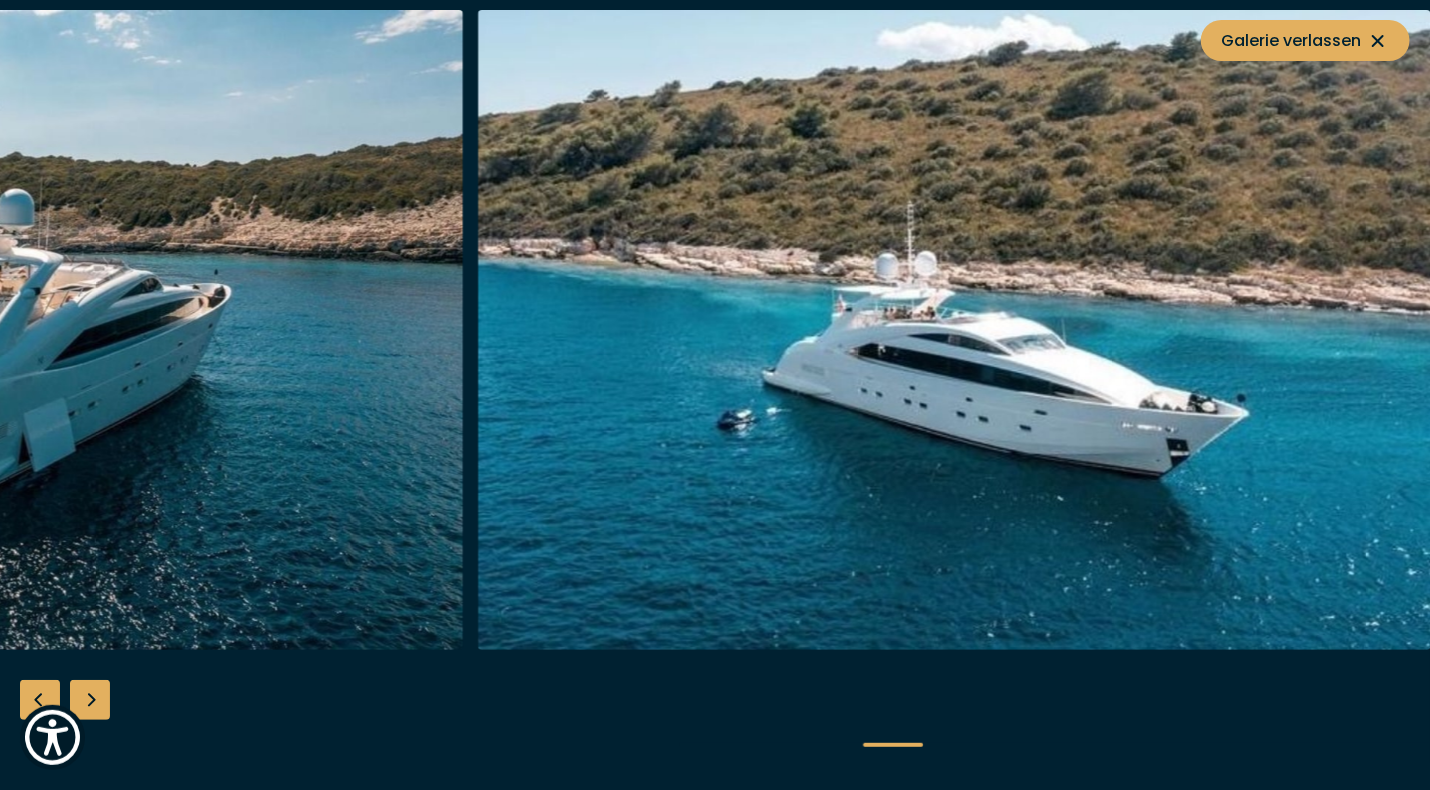 click at bounding box center (954, 330) 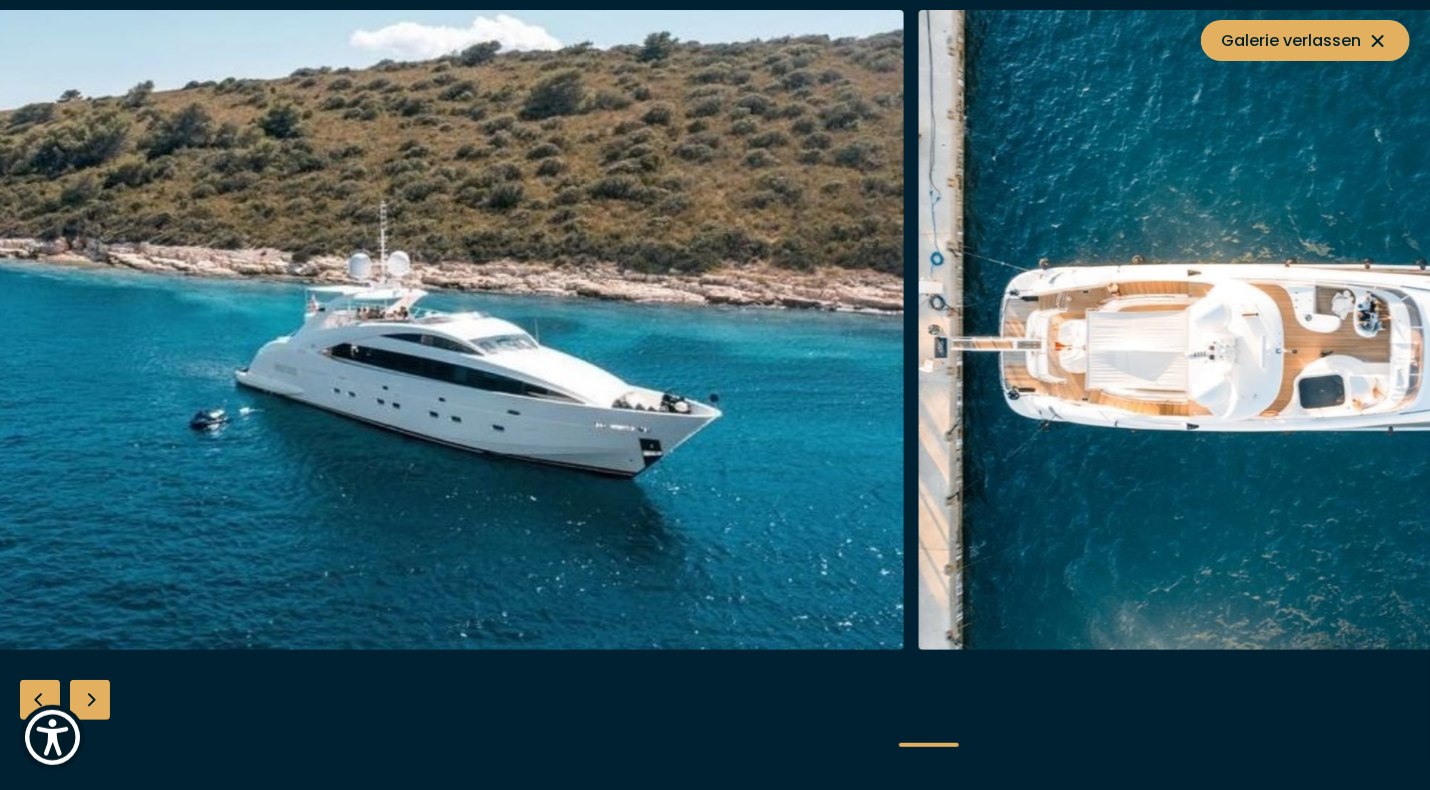 click at bounding box center [427, 330] 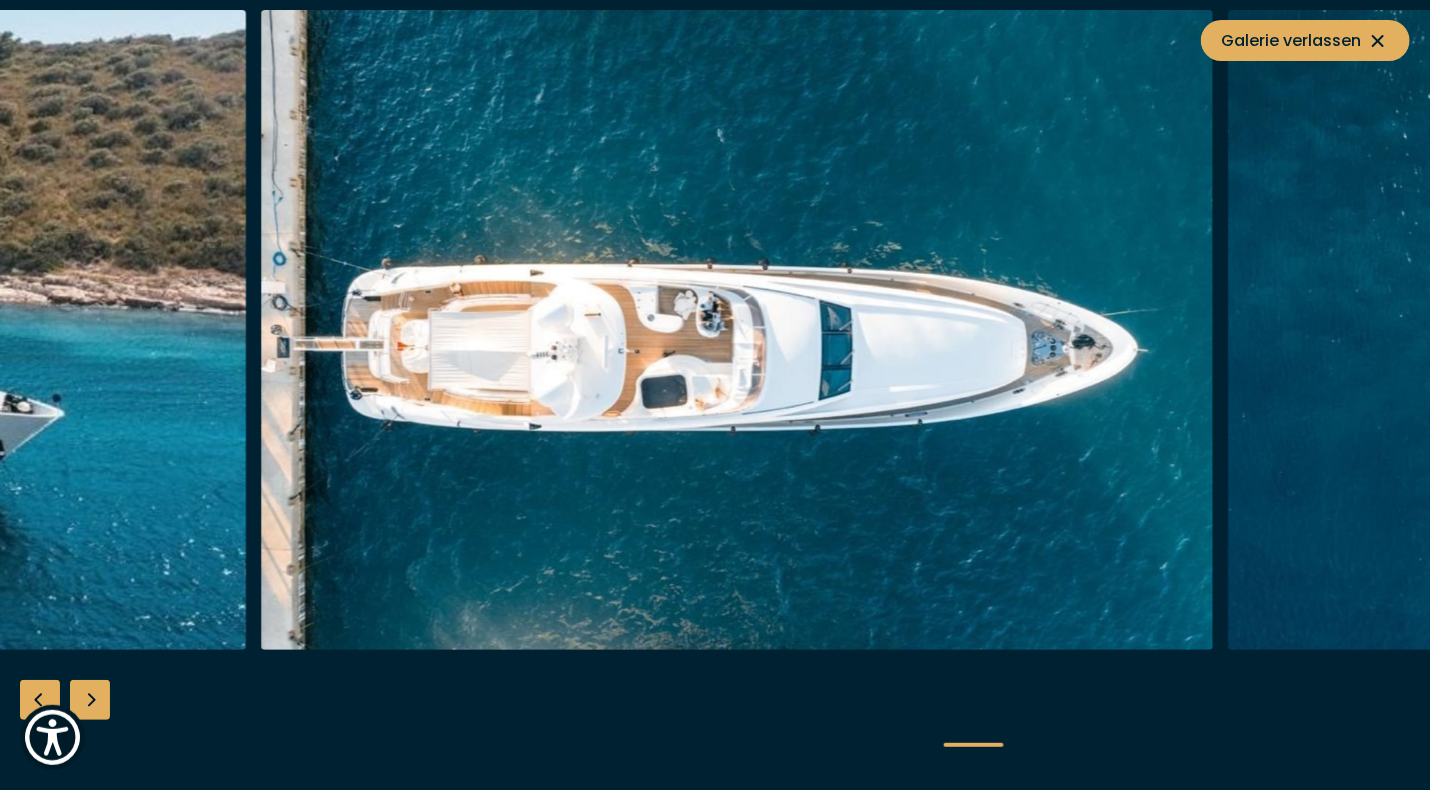 click at bounding box center [737, 330] 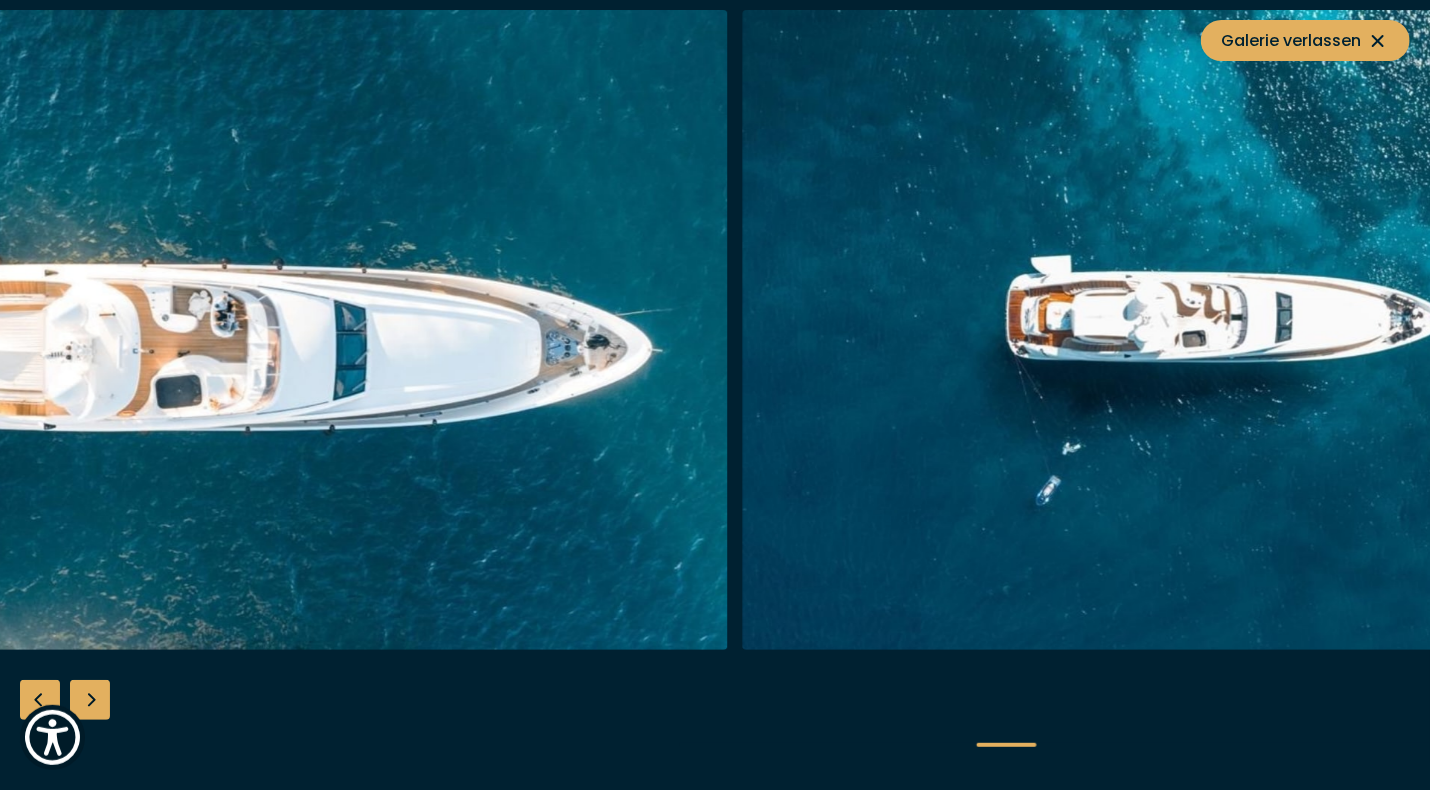 click at bounding box center (251, 330) 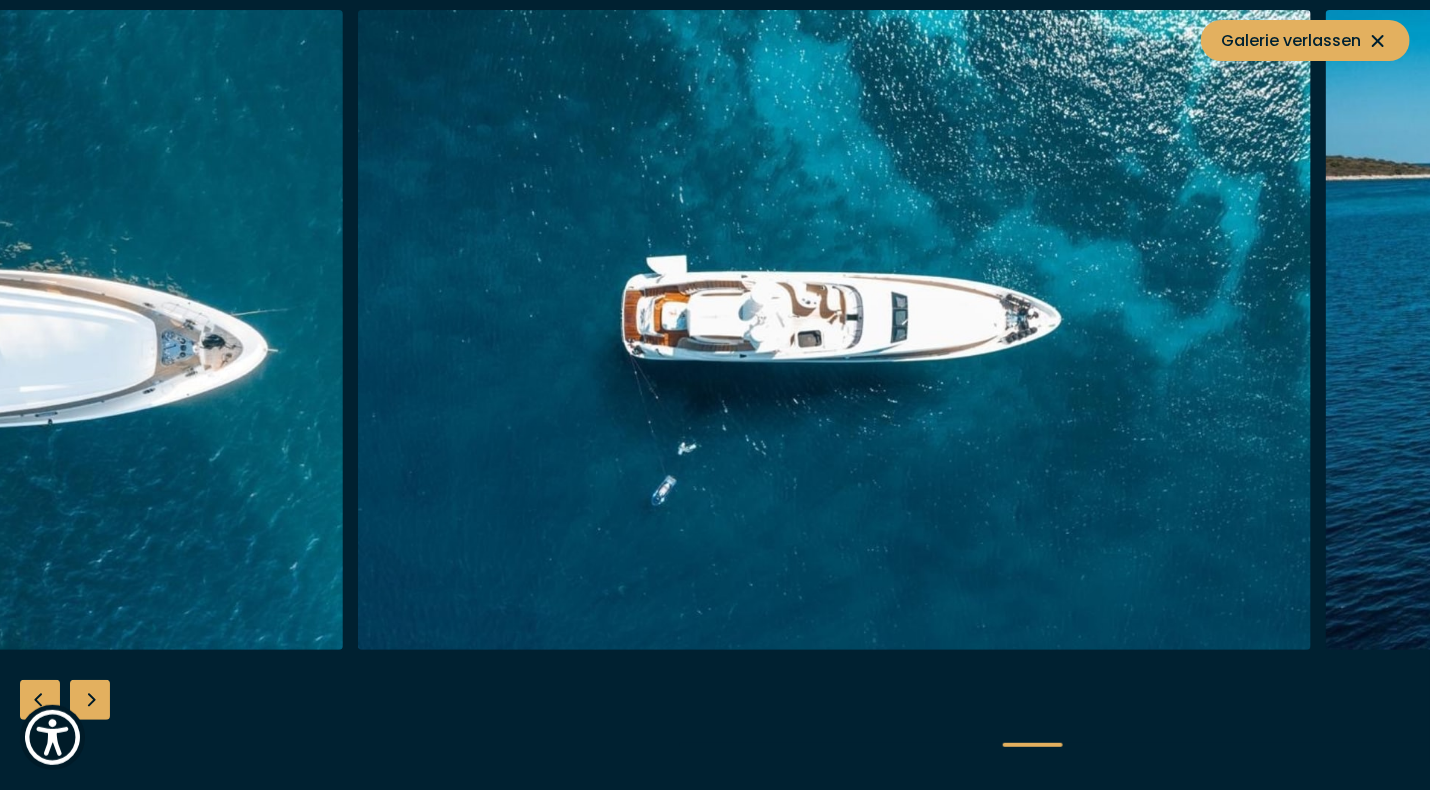 click at bounding box center (834, 330) 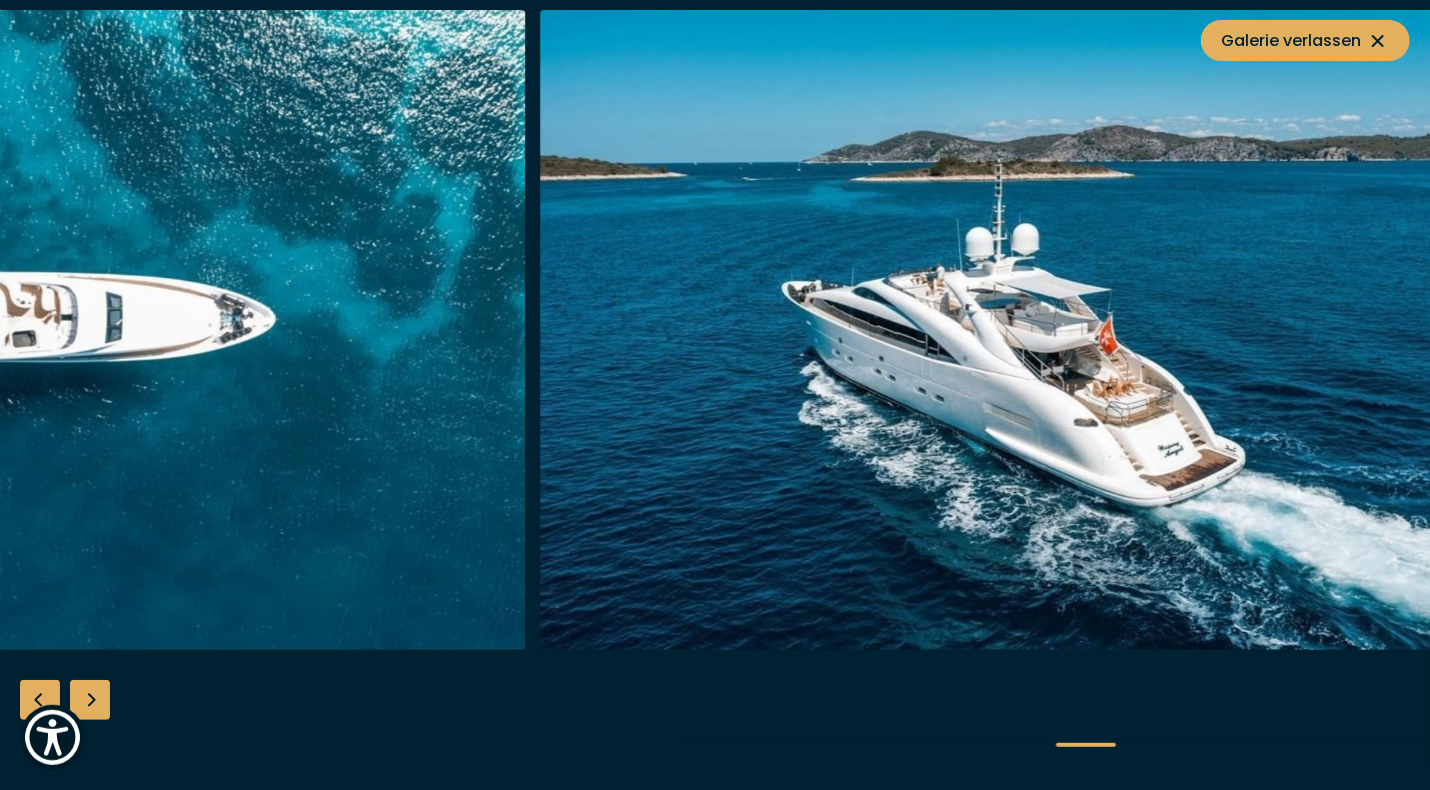 click at bounding box center [49, 330] 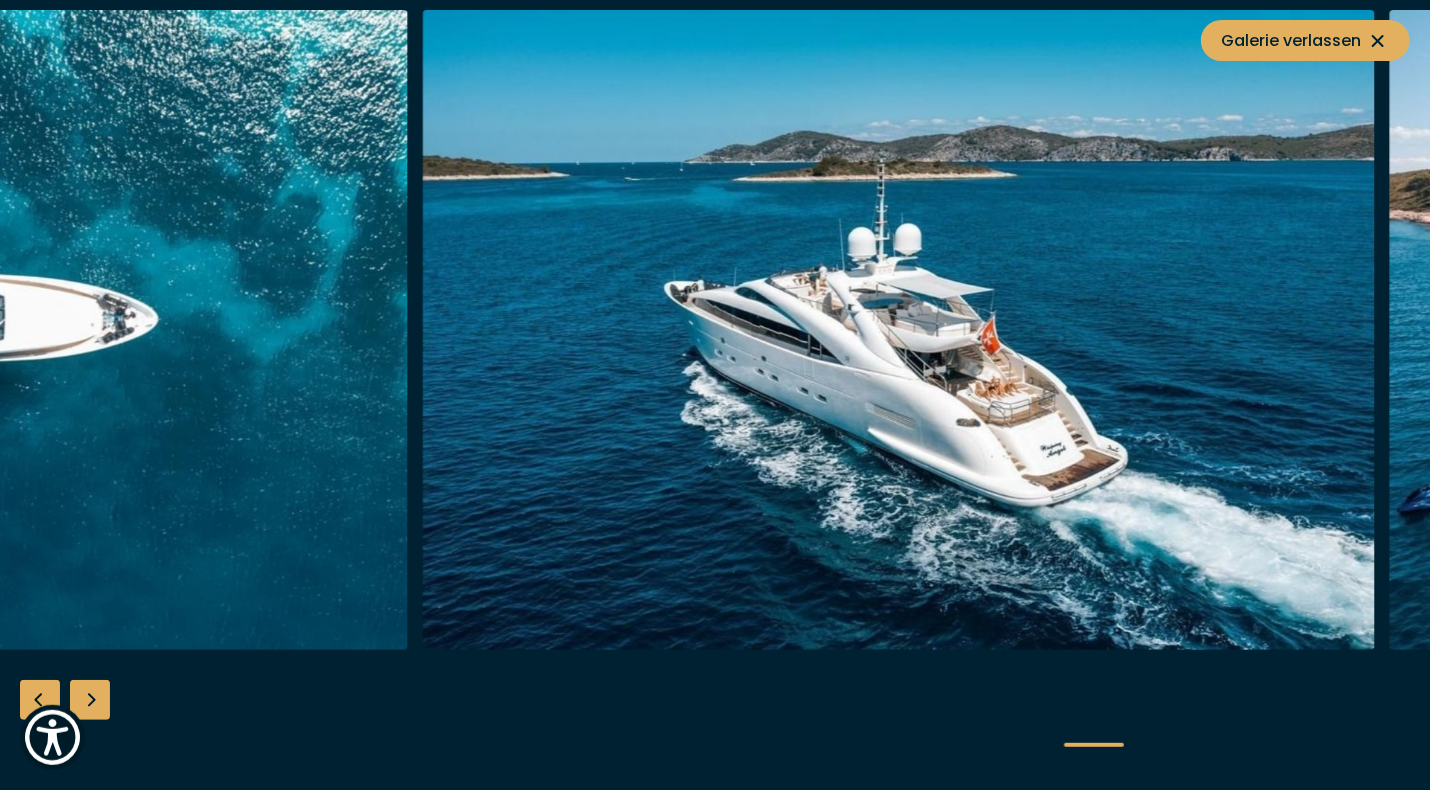 click at bounding box center (898, 330) 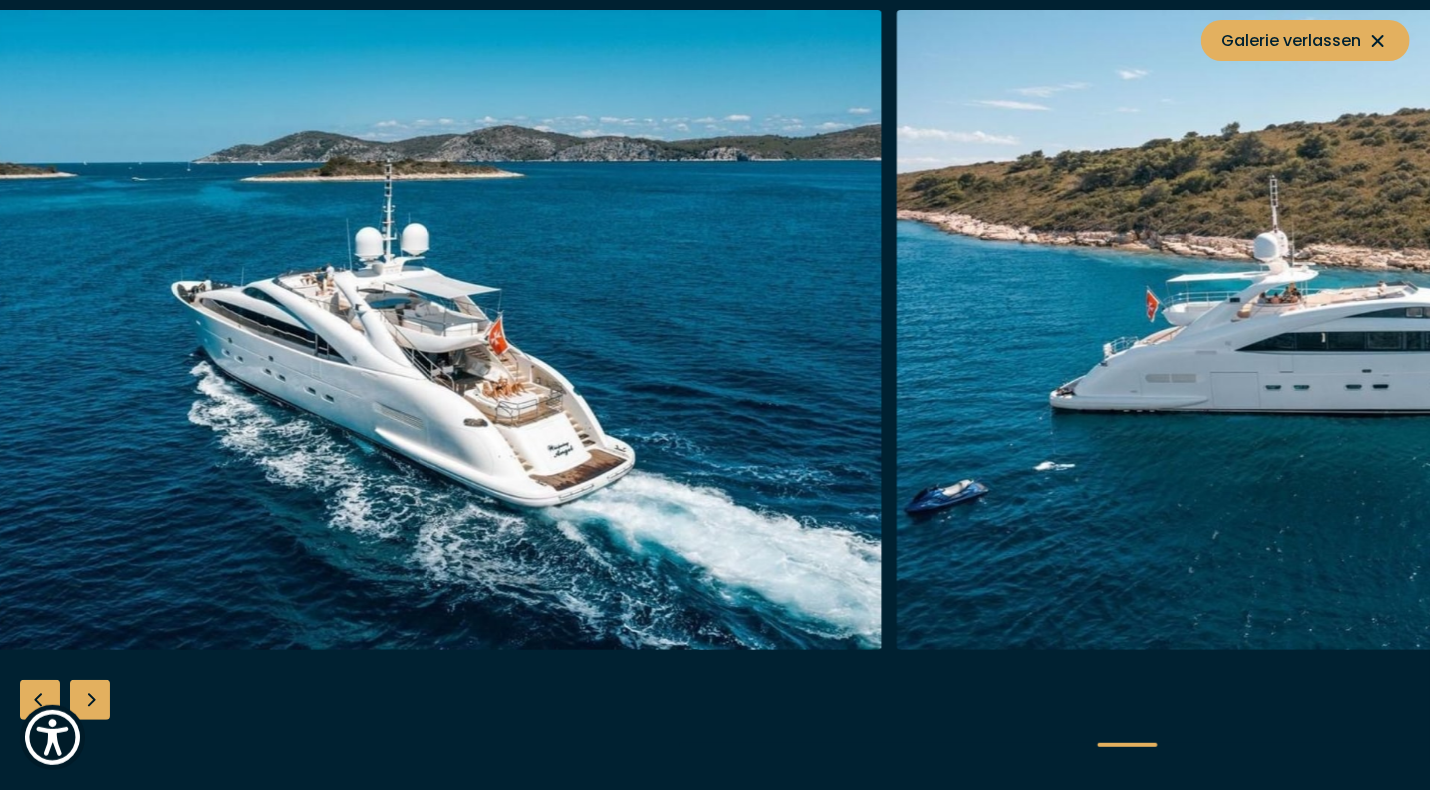 click at bounding box center (406, 330) 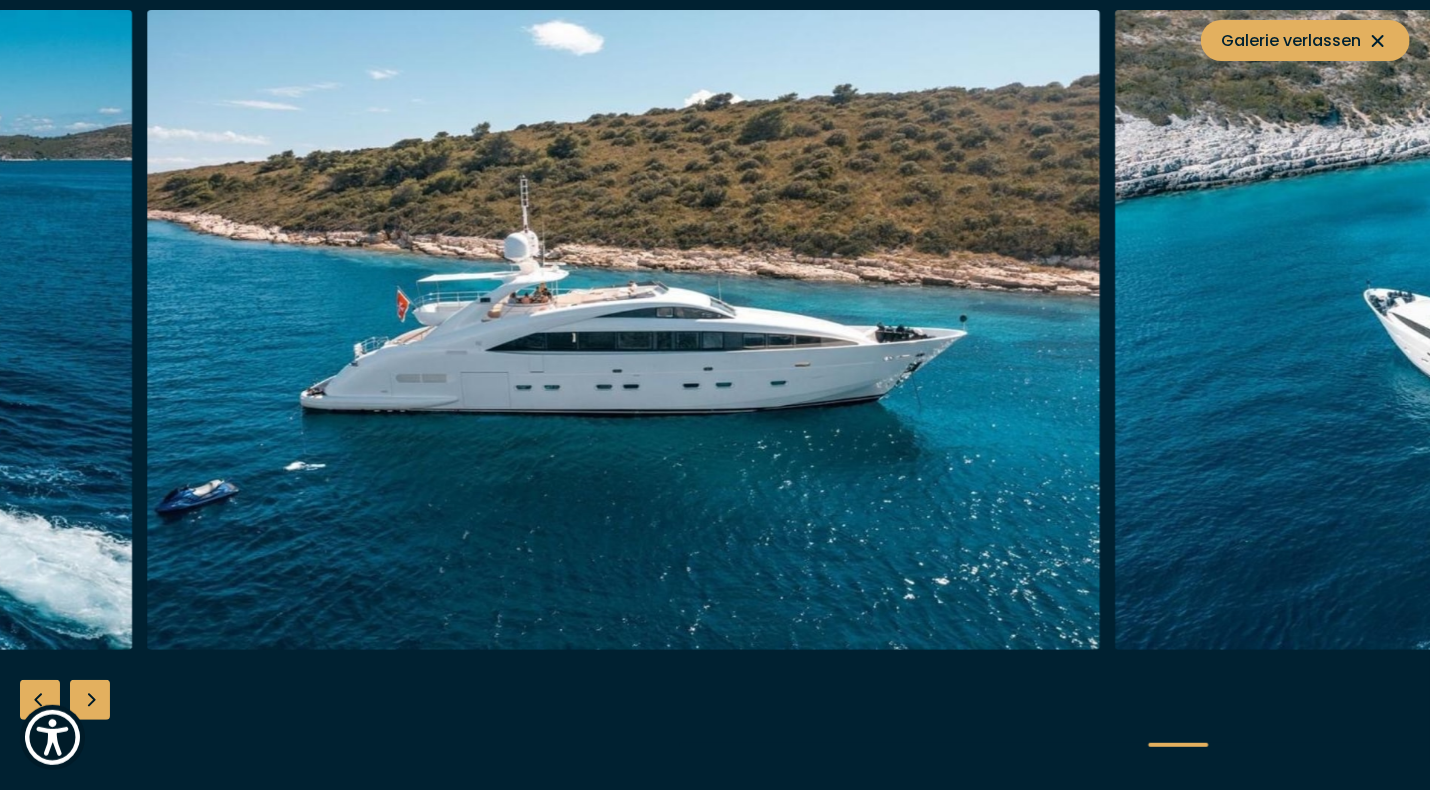 click at bounding box center (623, 330) 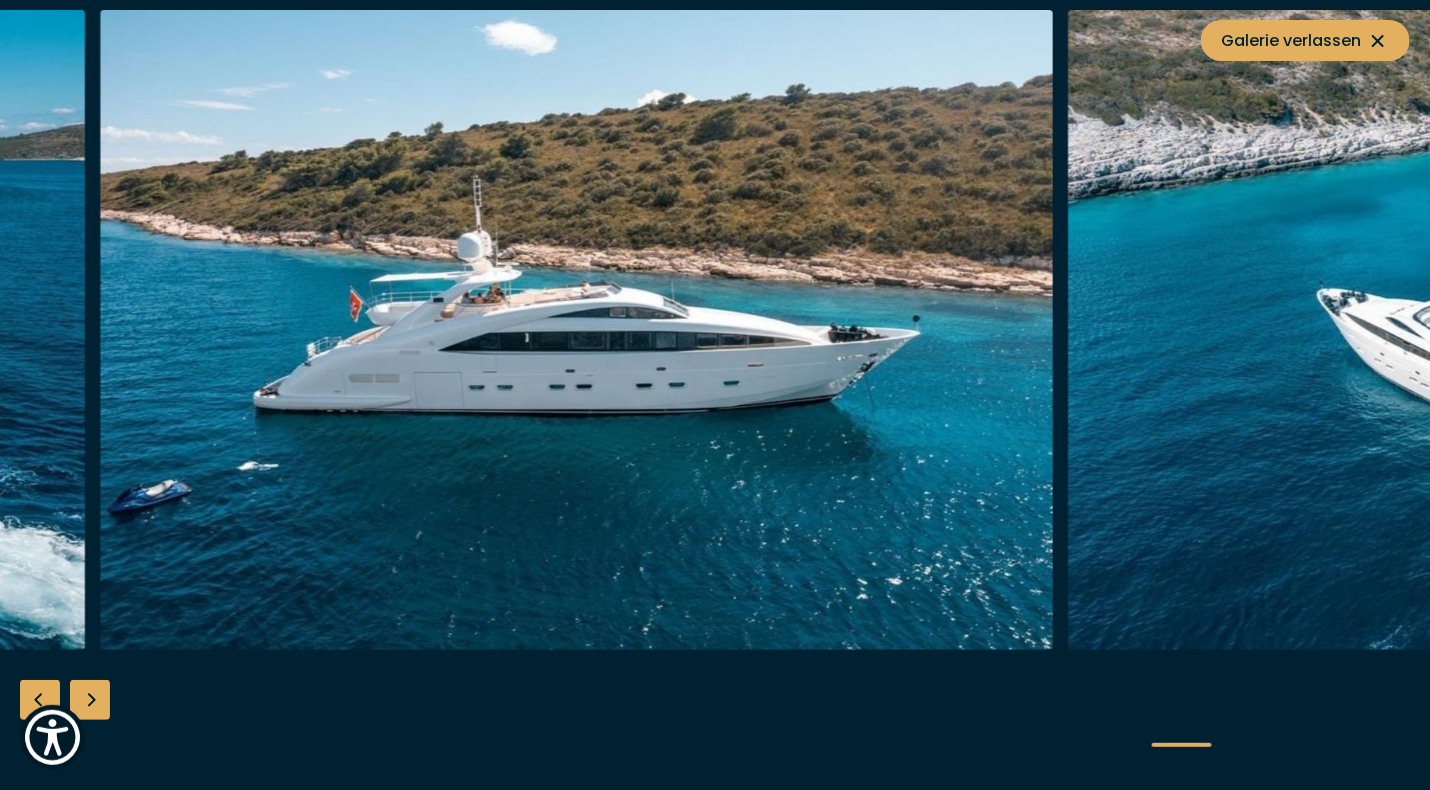 click at bounding box center (576, 330) 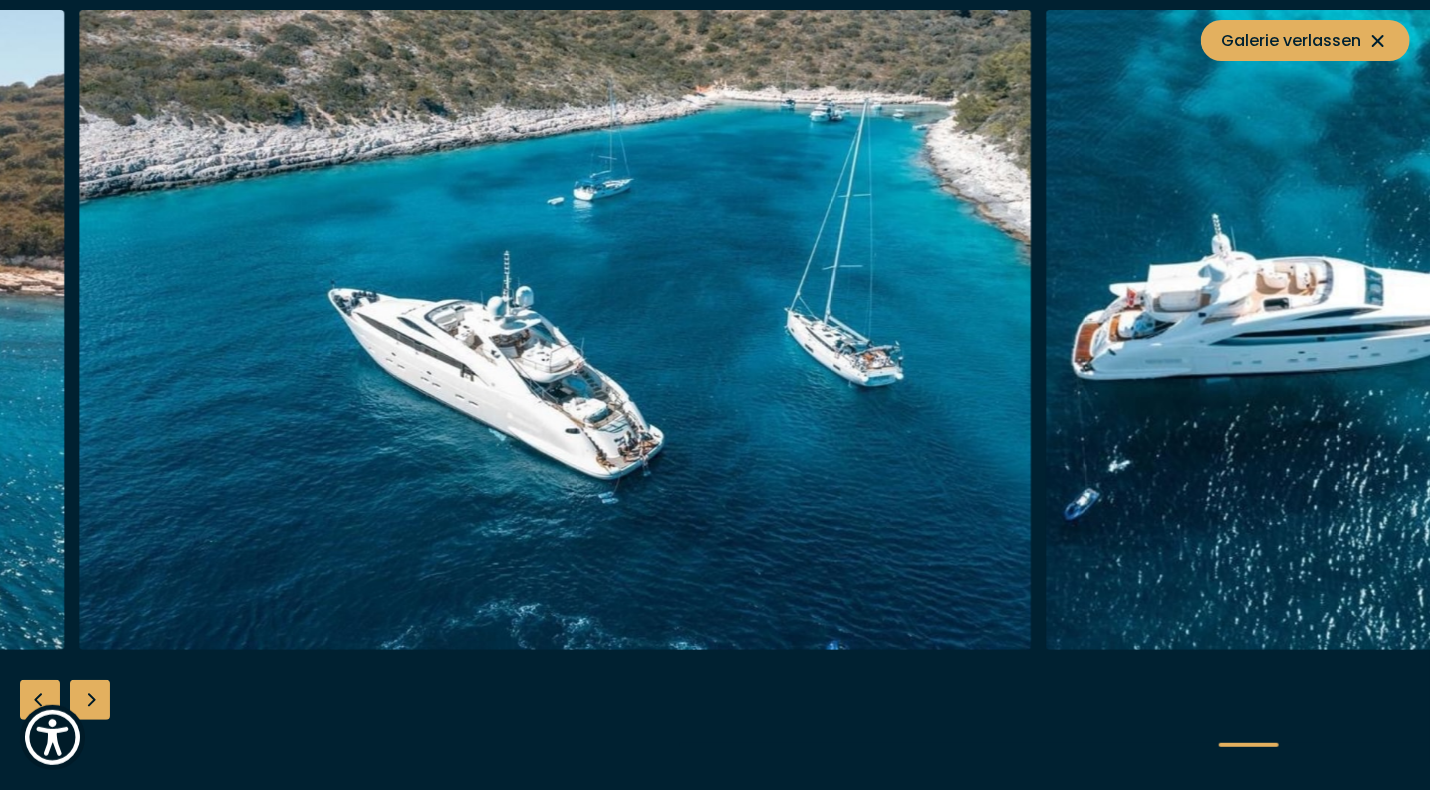 click at bounding box center (555, 330) 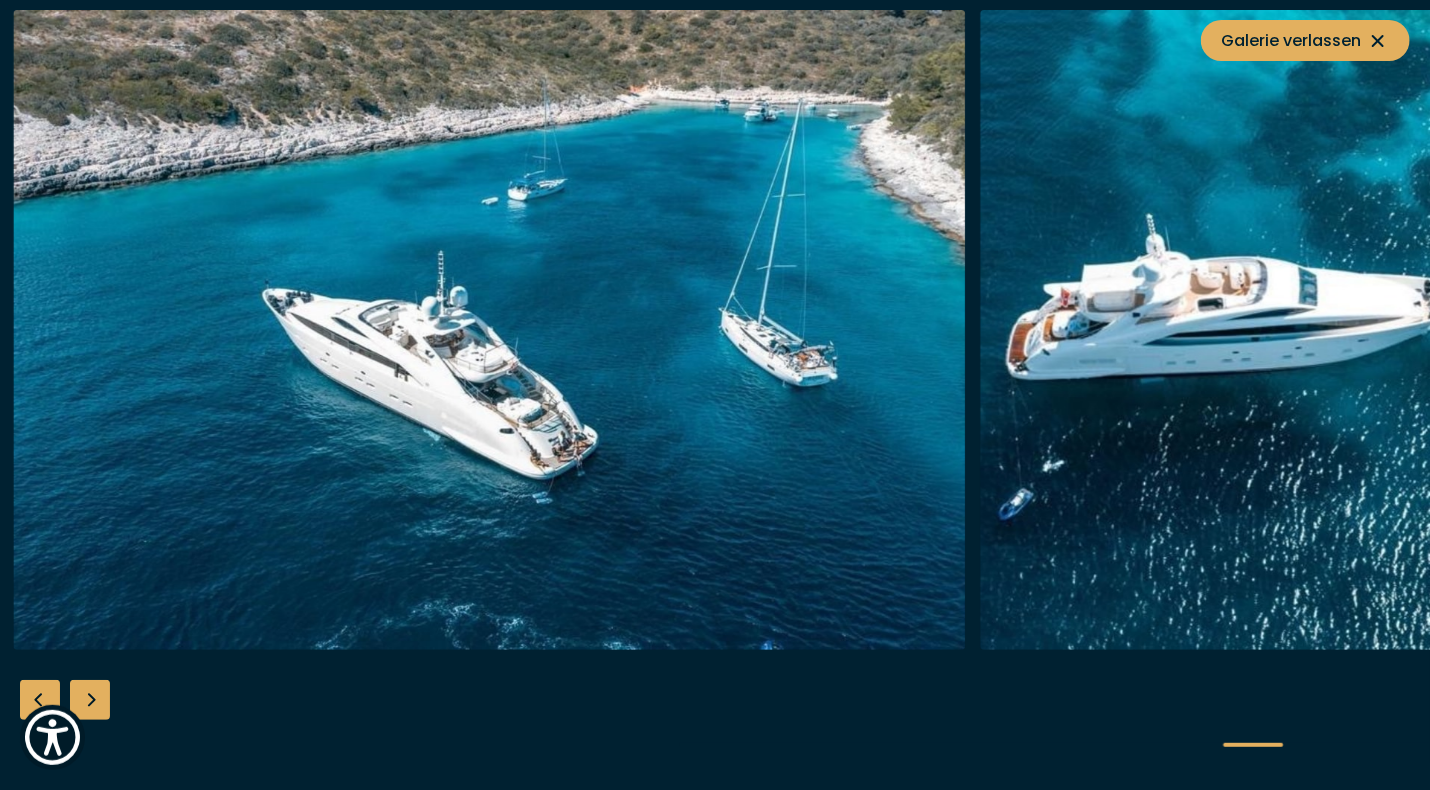 click at bounding box center [489, 330] 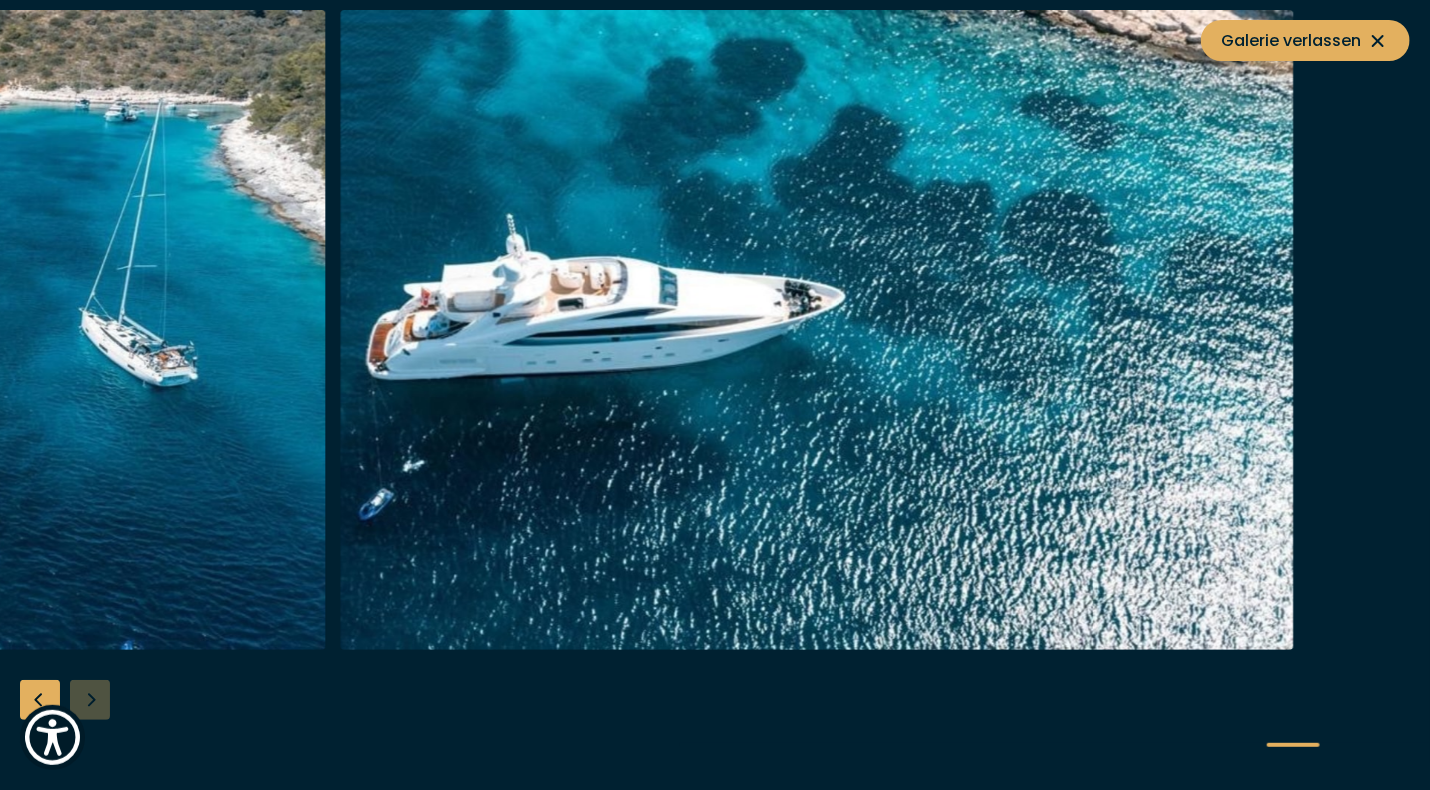 click at bounding box center [-151, 330] 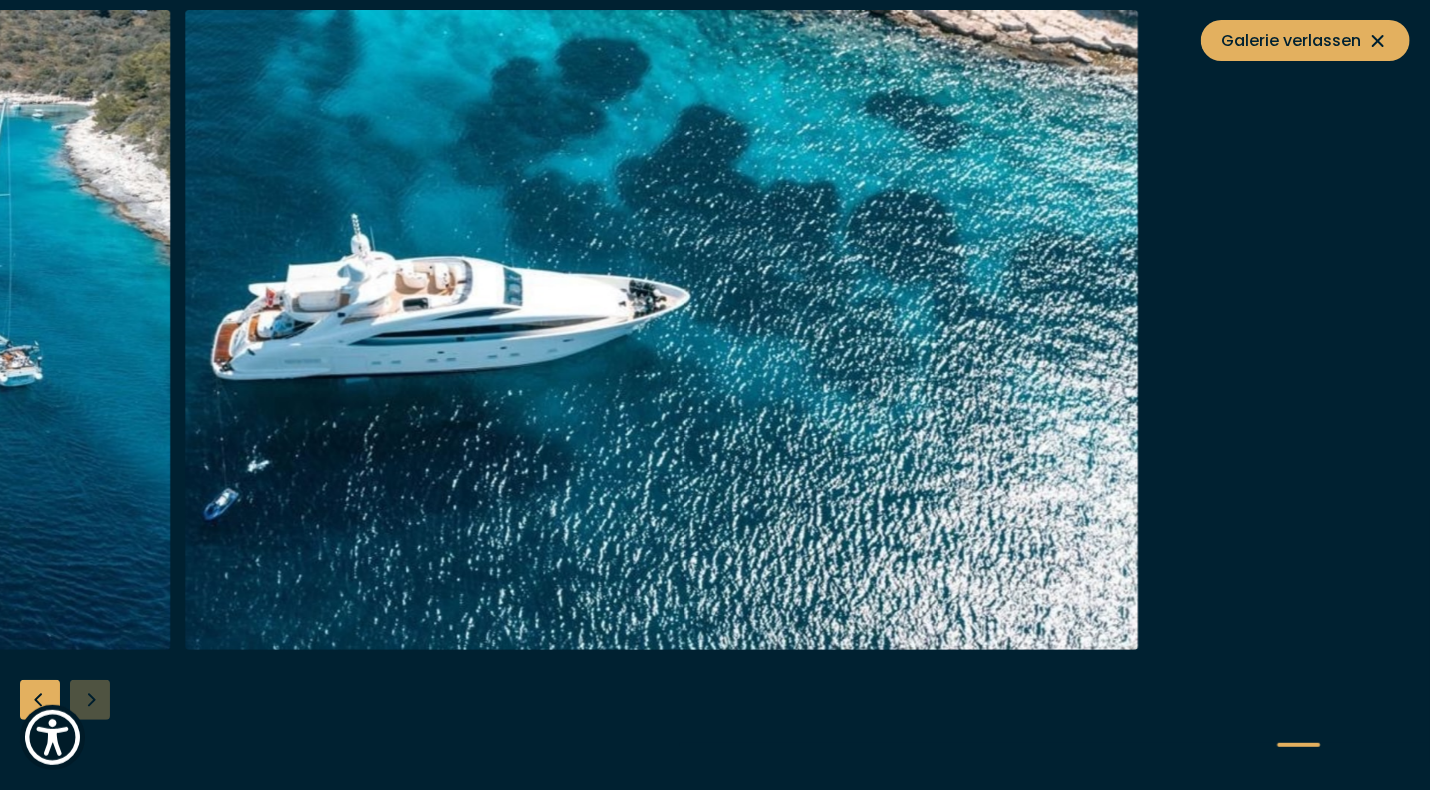 click at bounding box center (662, 330) 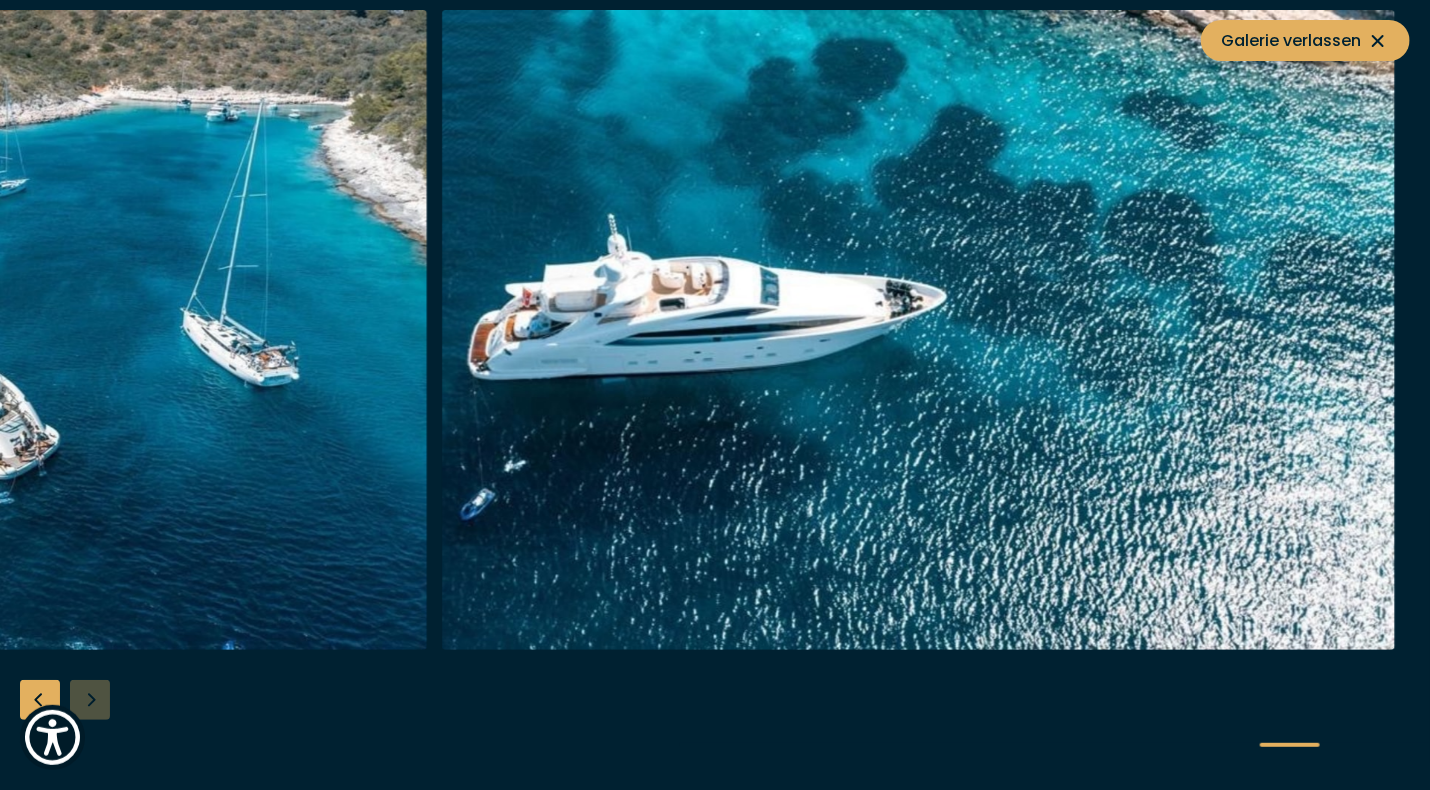 click at bounding box center (918, 330) 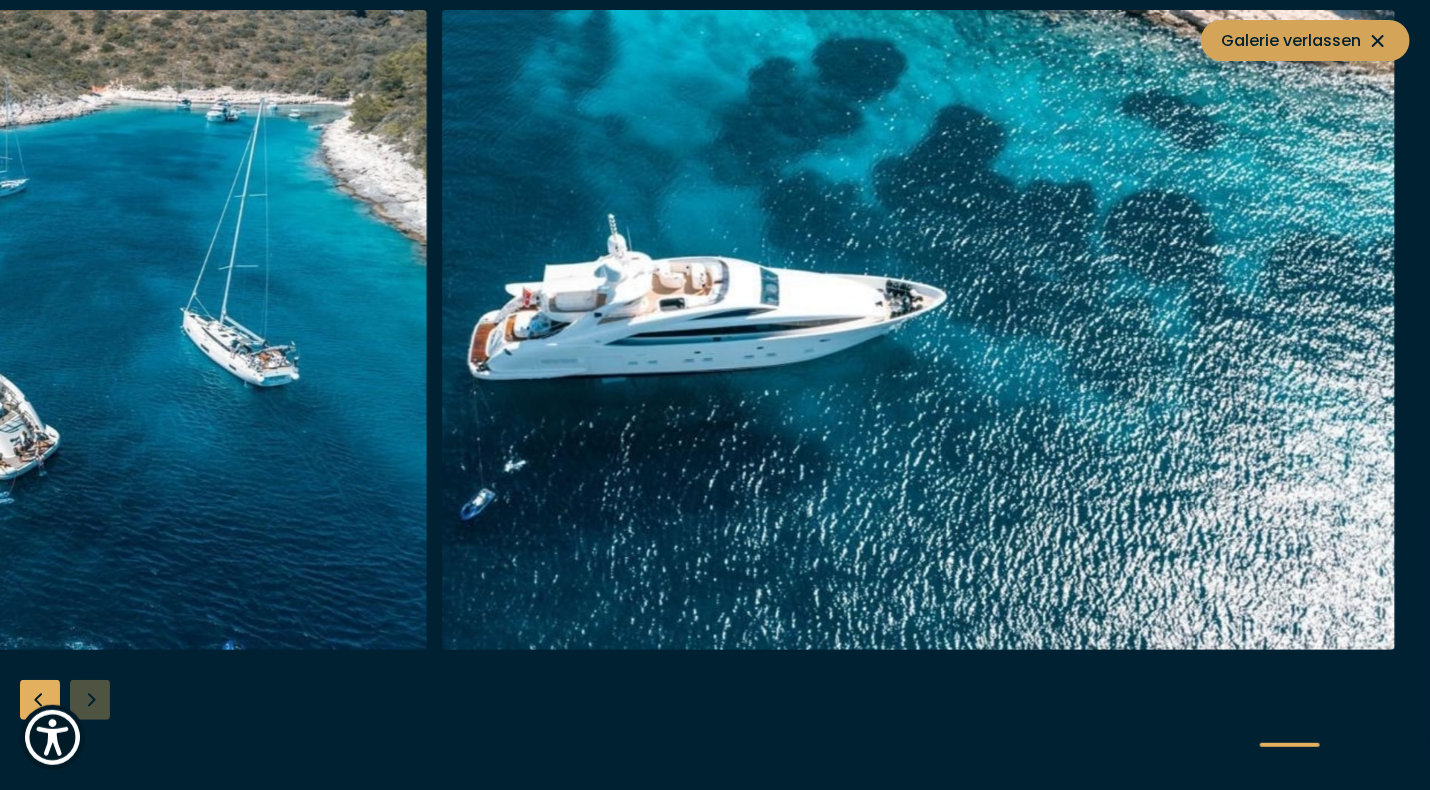 click on "Galerie verlassen" at bounding box center [1305, 40] 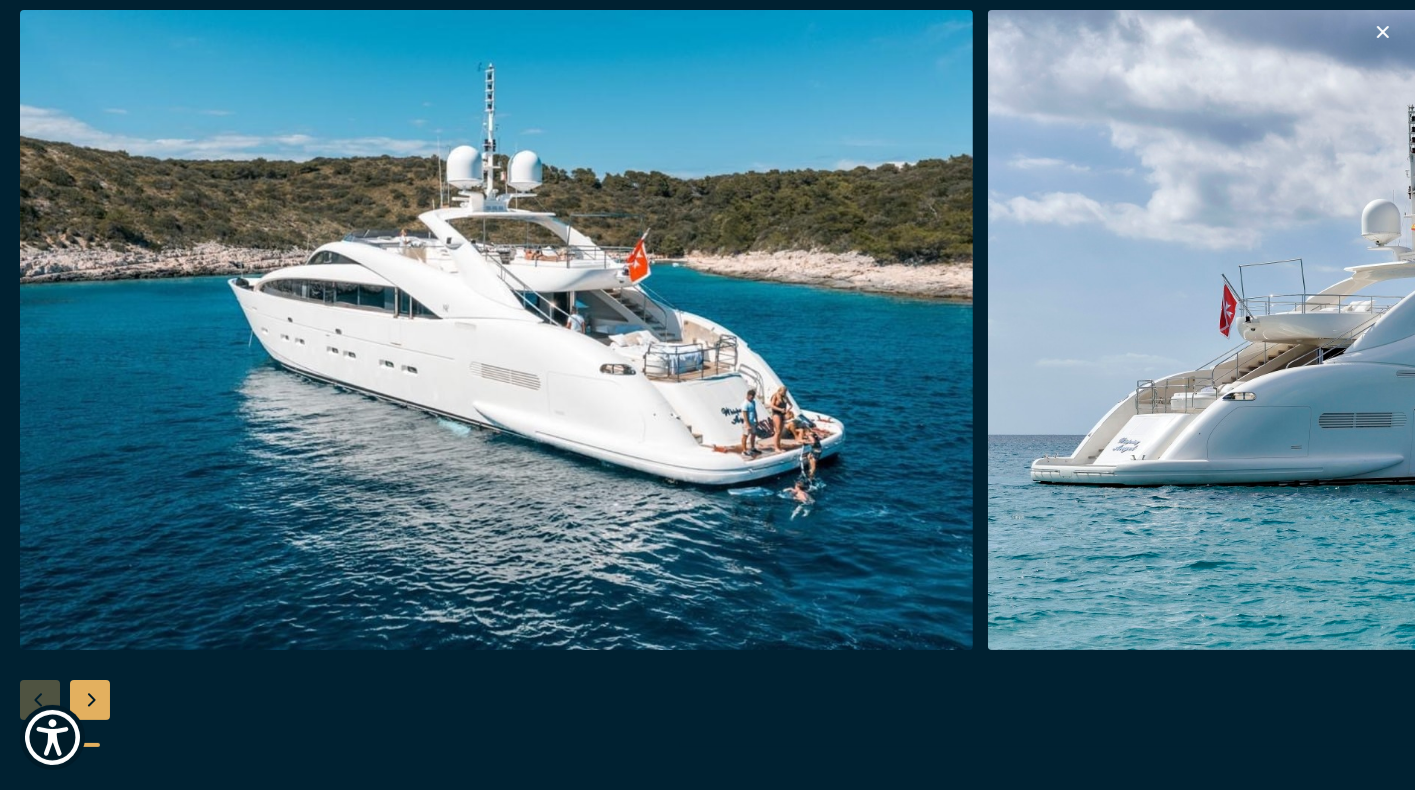 scroll, scrollTop: 700, scrollLeft: 0, axis: vertical 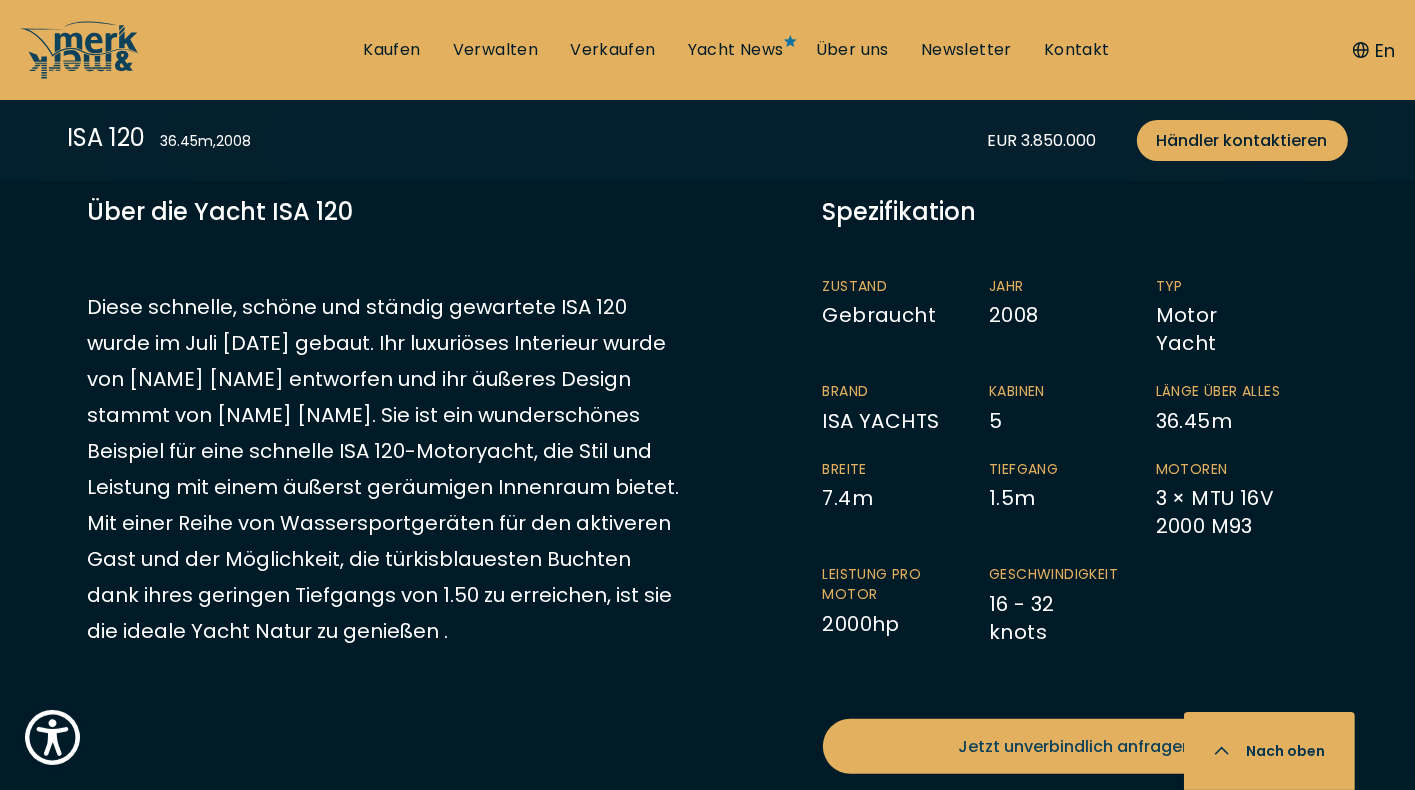 drag, startPoint x: 88, startPoint y: 303, endPoint x: 456, endPoint y: 631, distance: 492.9584 